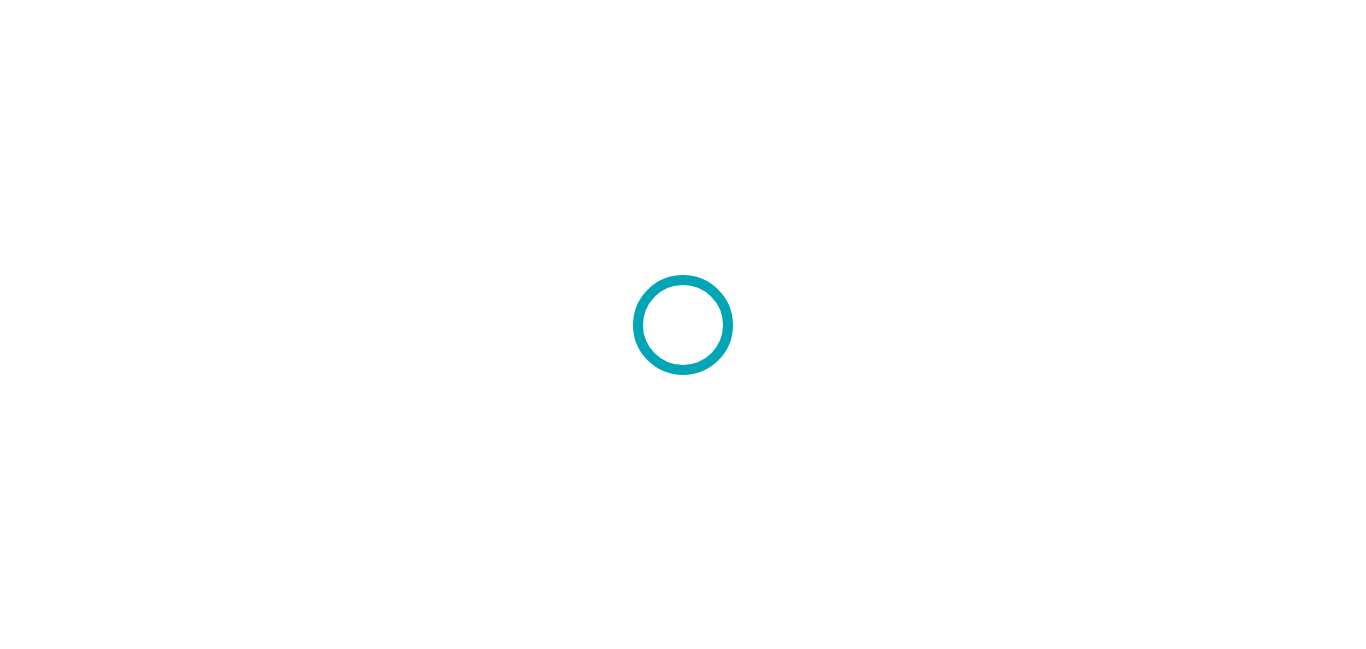 scroll, scrollTop: 0, scrollLeft: 0, axis: both 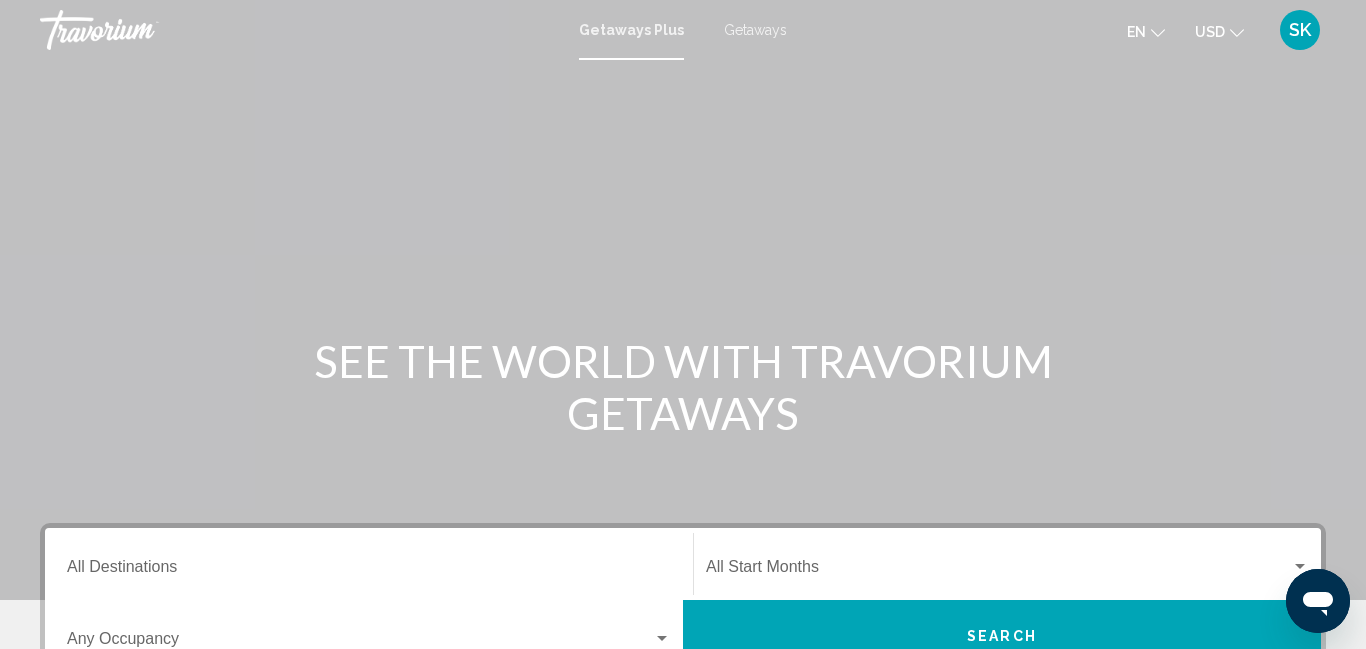 click on "Getaways" at bounding box center [755, 30] 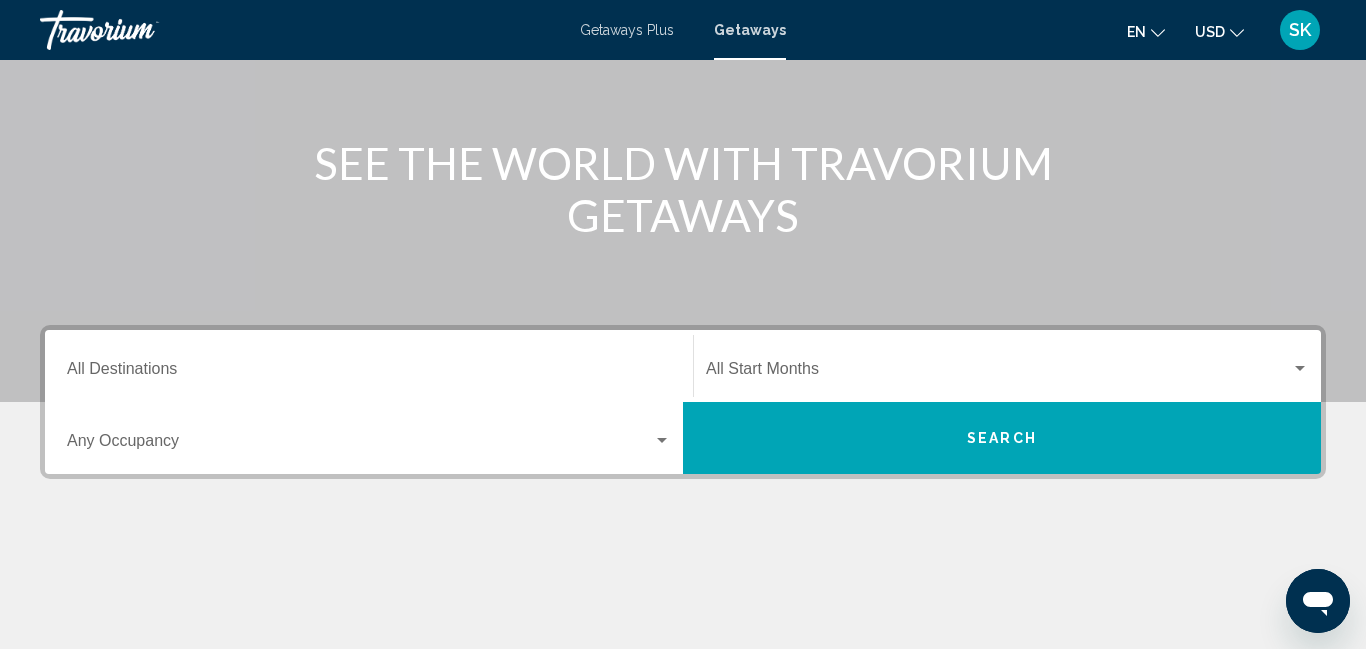 scroll, scrollTop: 222, scrollLeft: 0, axis: vertical 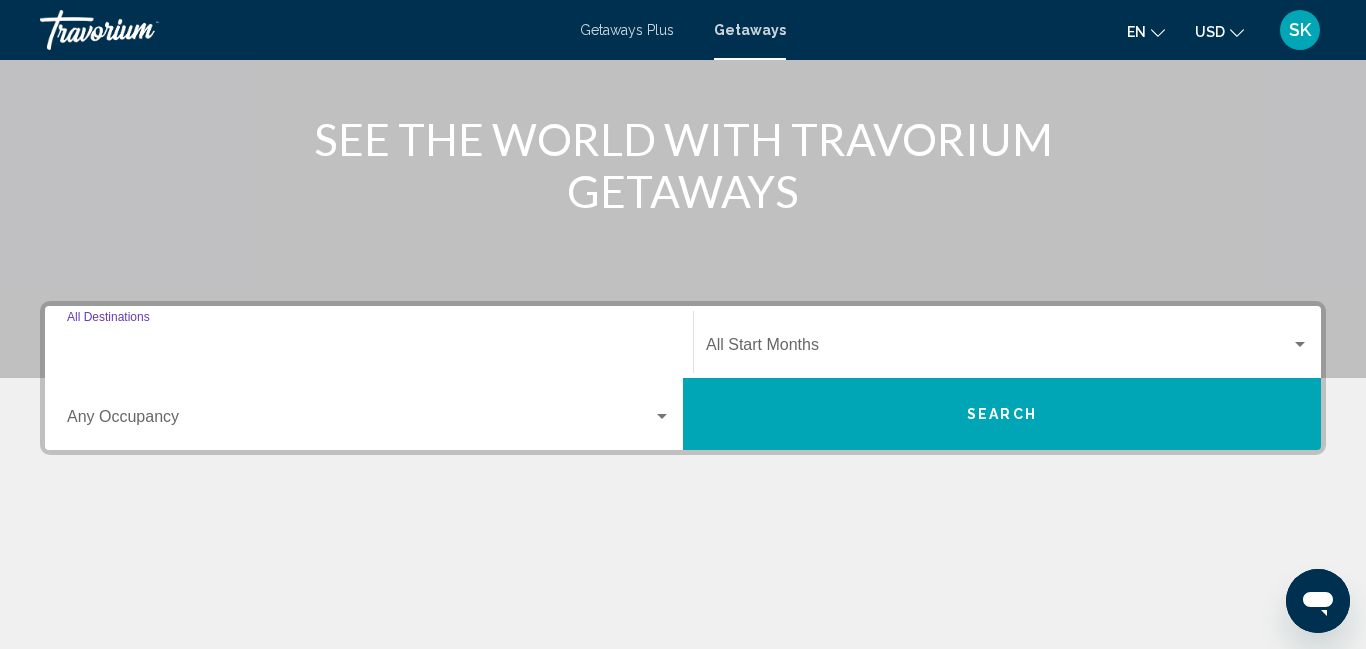 click on "Destination All Destinations" at bounding box center [369, 349] 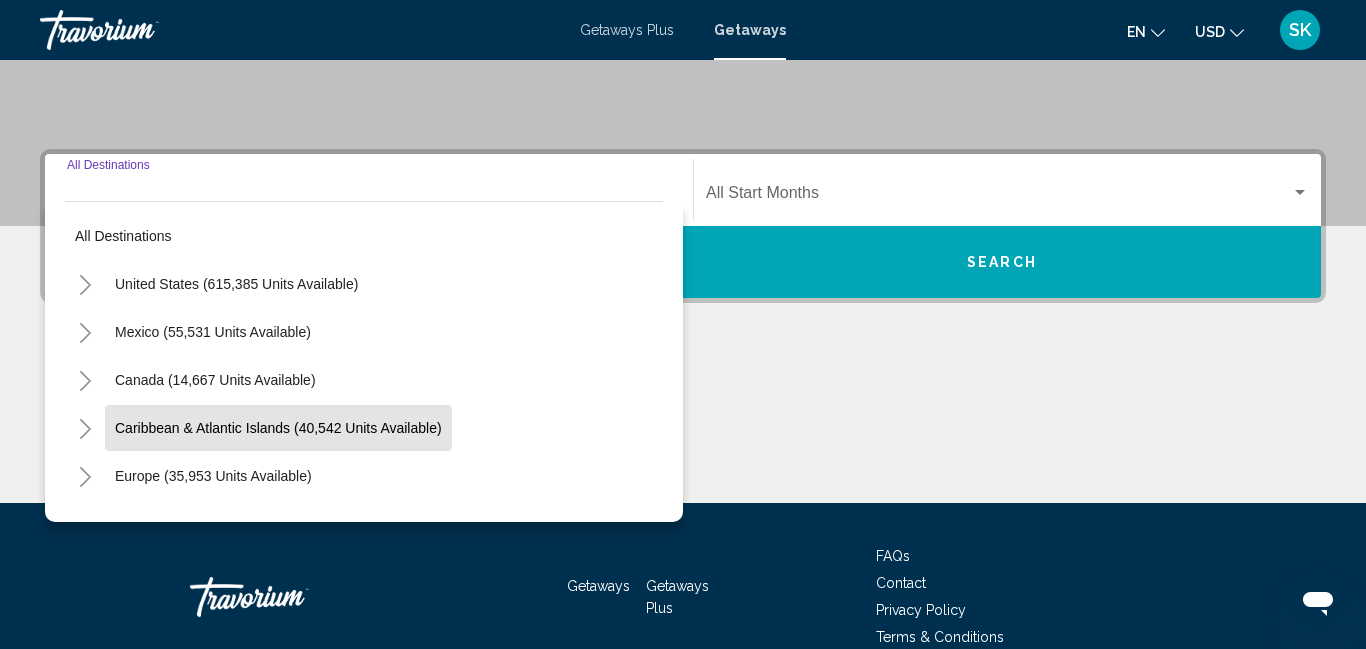 scroll, scrollTop: 458, scrollLeft: 0, axis: vertical 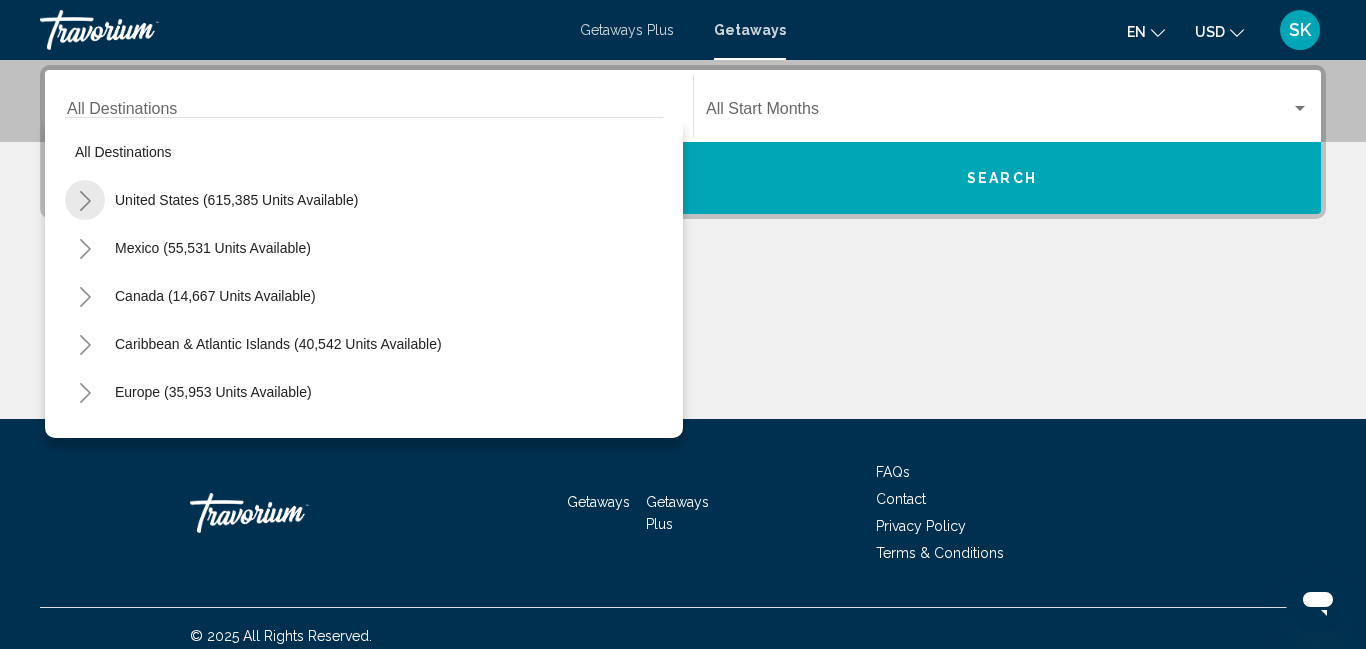 click 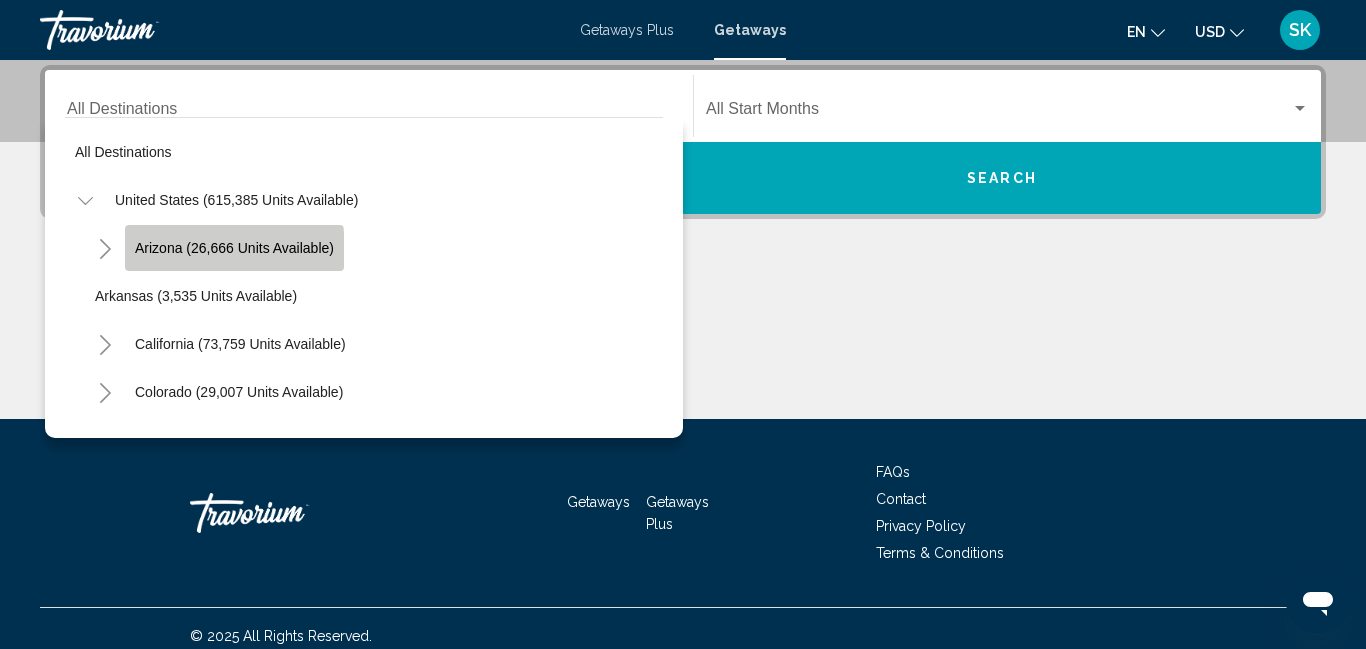click on "Arizona (26,666 units available)" 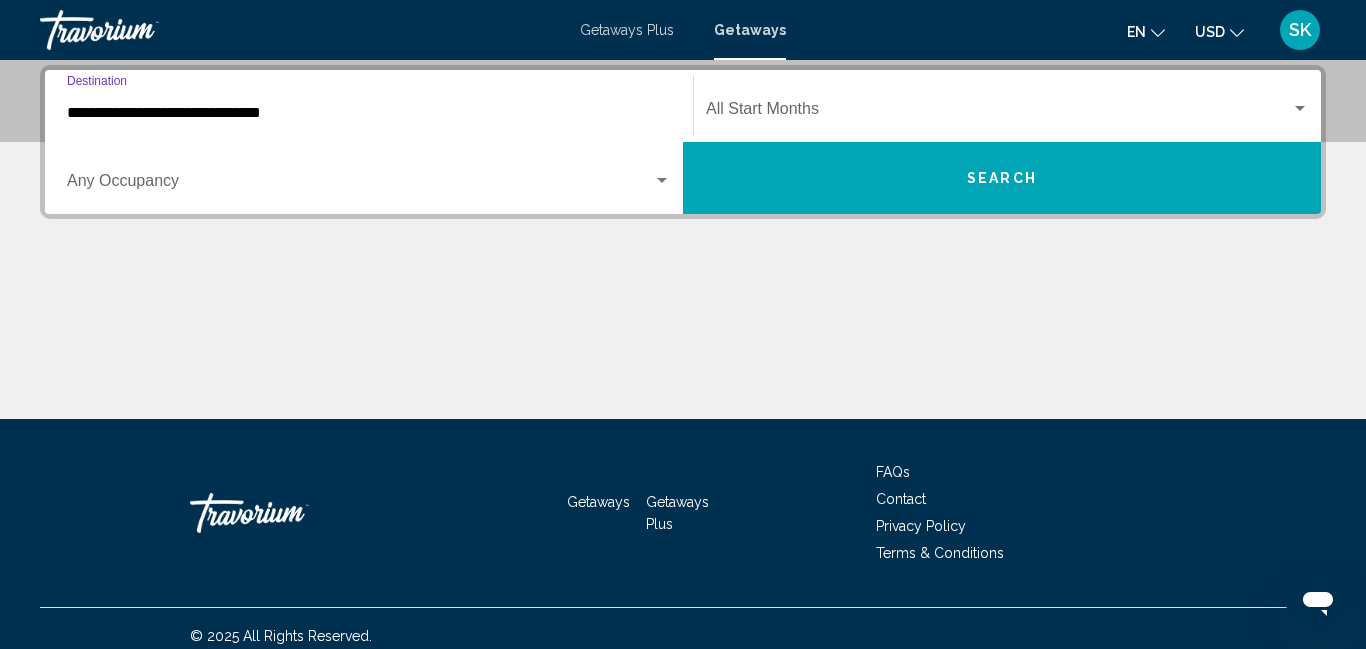 click on "**********" at bounding box center (683, 242) 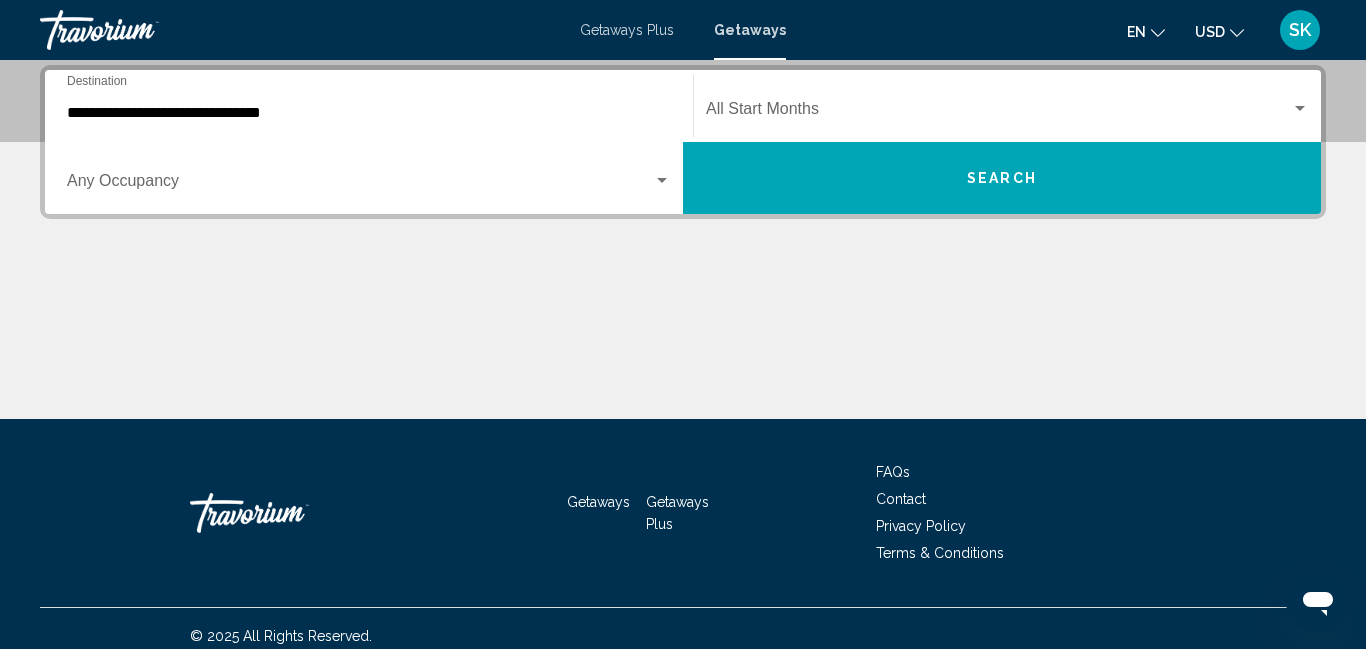 click at bounding box center (1300, 108) 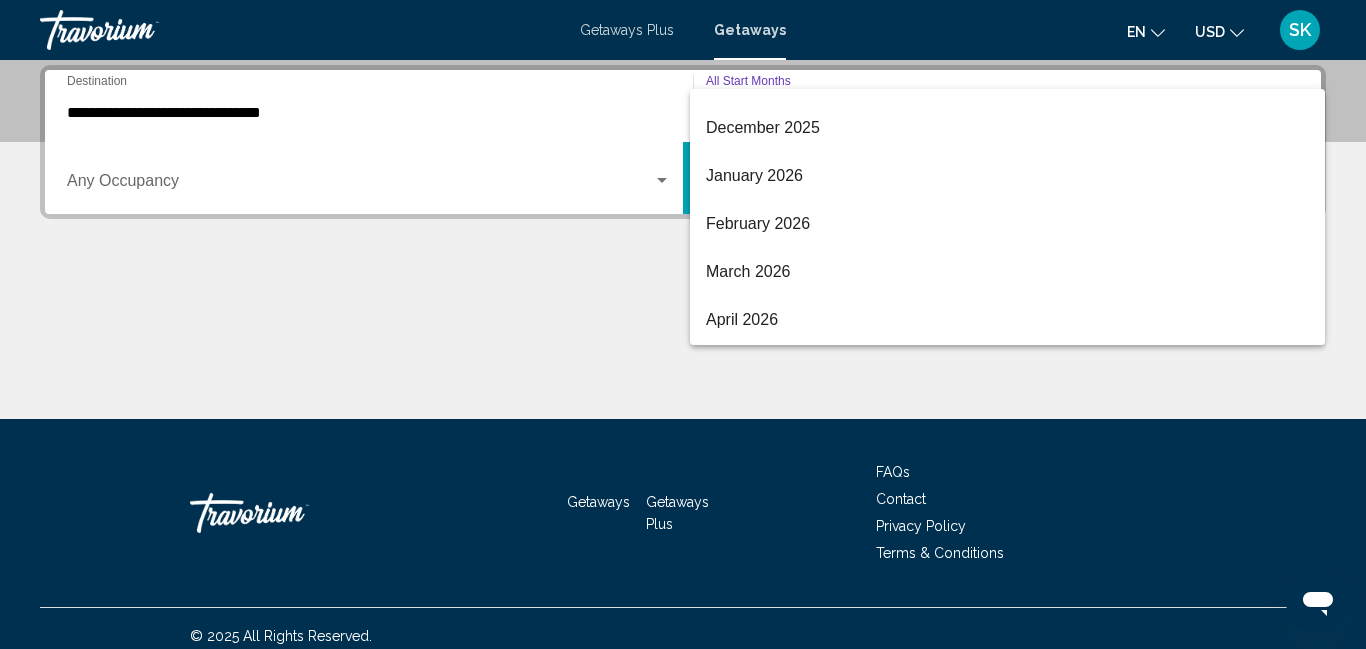 scroll, scrollTop: 250, scrollLeft: 0, axis: vertical 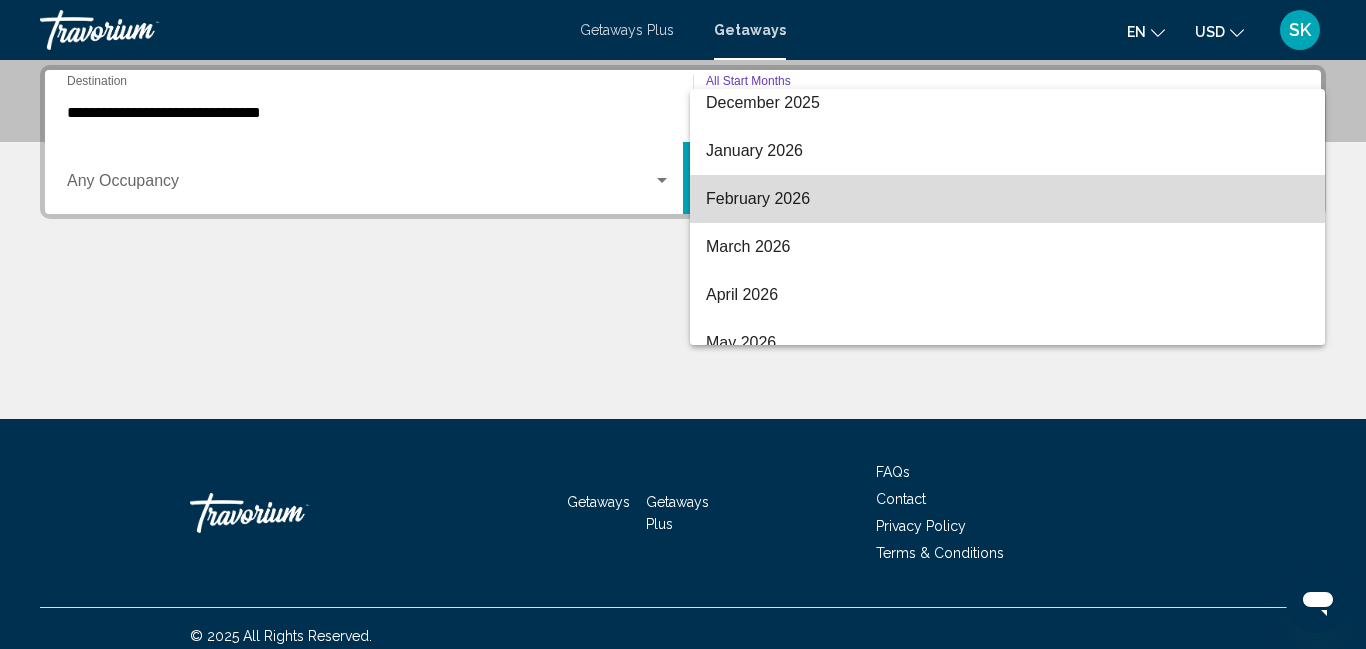 click on "February 2026" at bounding box center (1007, 199) 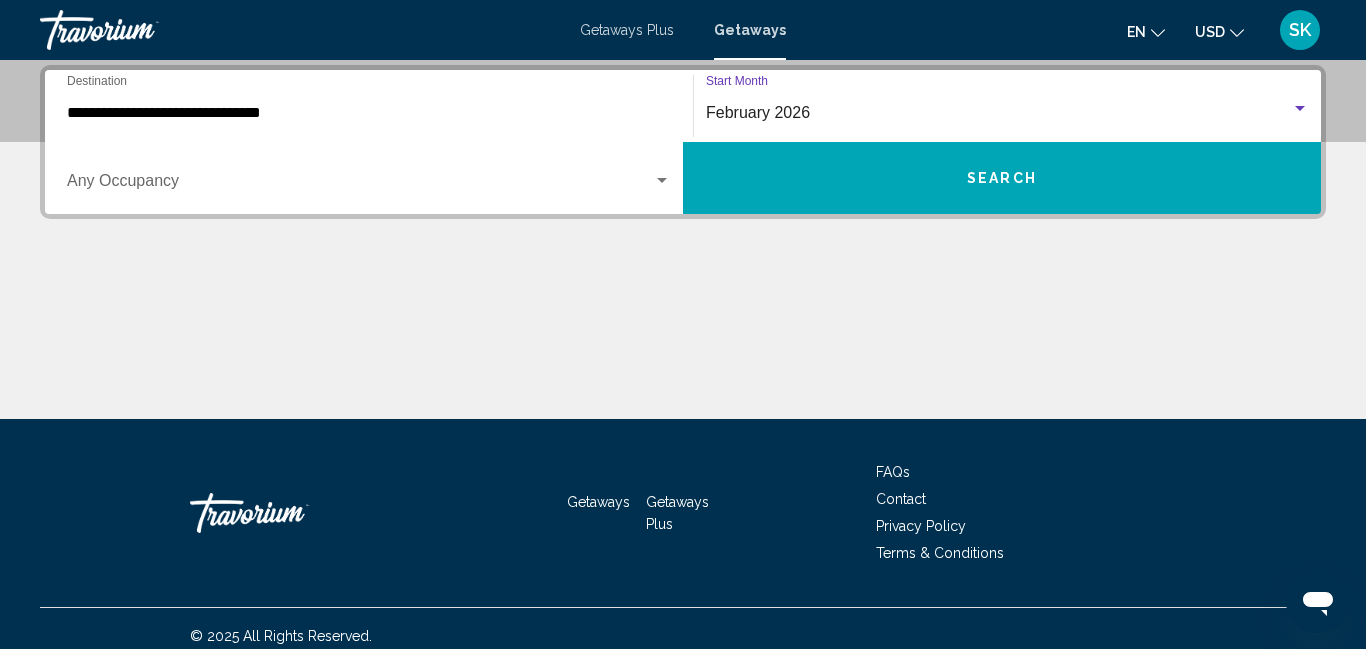 click on "Search" at bounding box center (1002, 178) 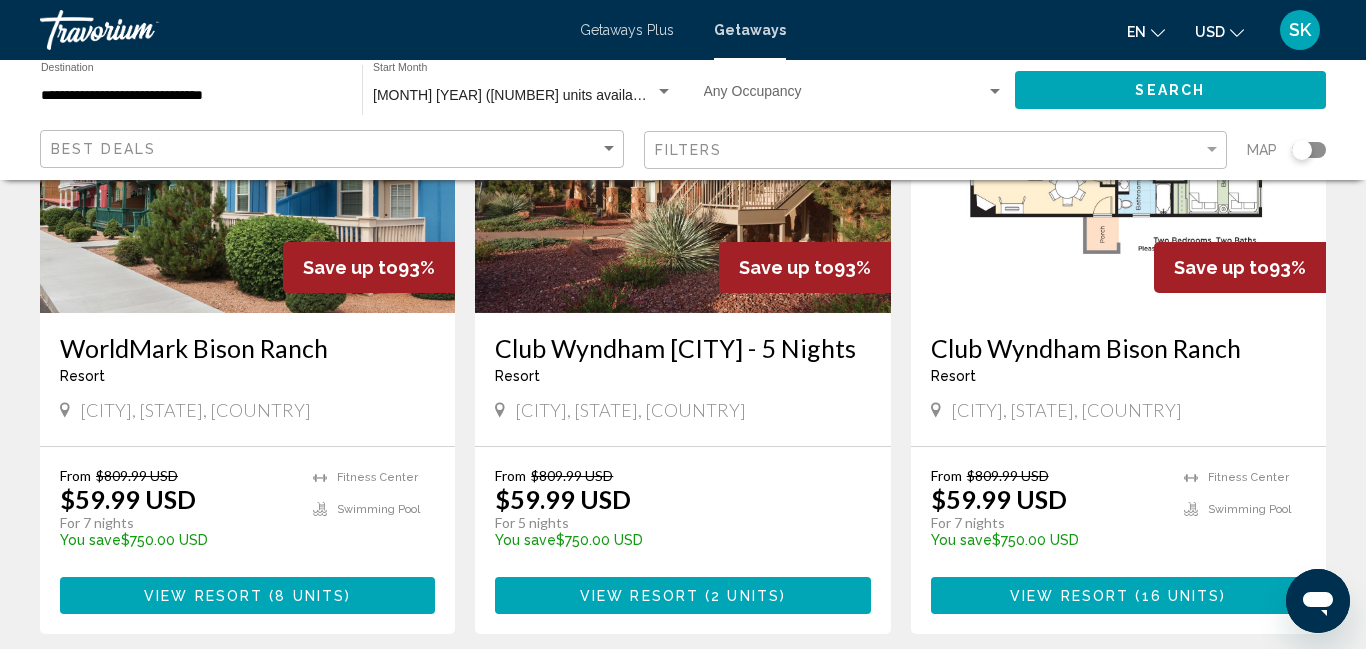 scroll, scrollTop: 1643, scrollLeft: 0, axis: vertical 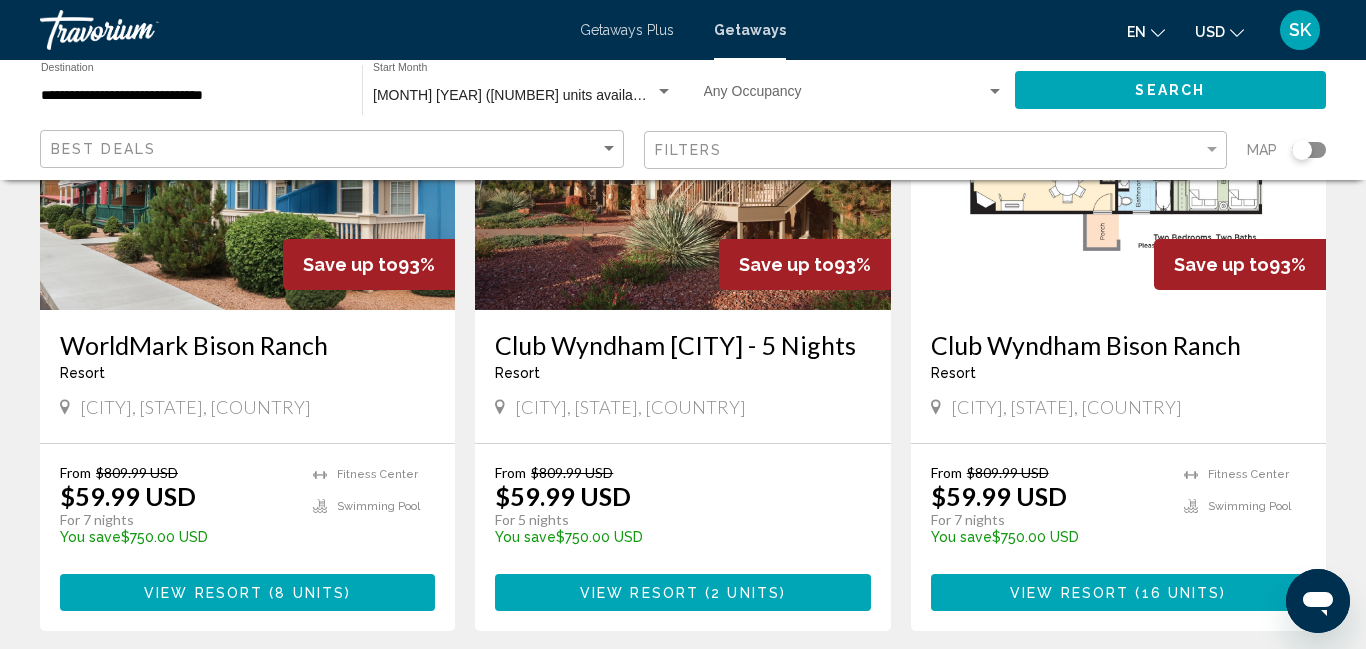 click on "Club Wyndham Bison Ranch" at bounding box center [1118, 345] 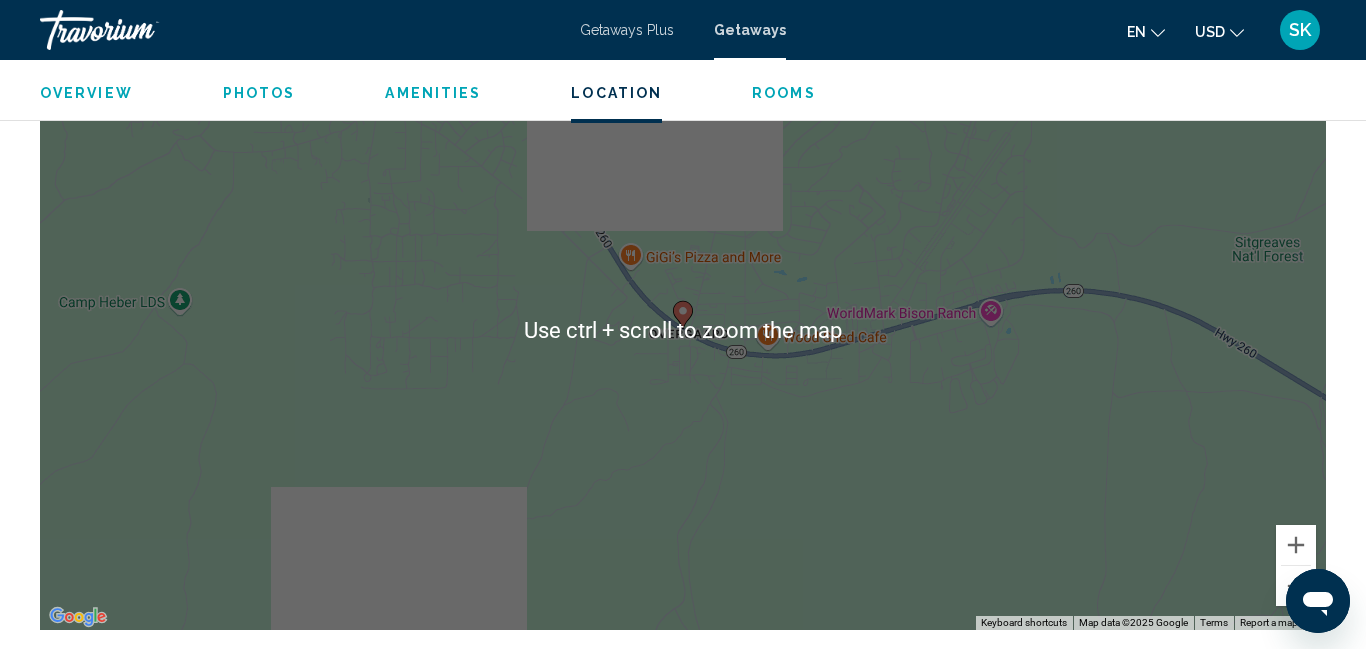 scroll, scrollTop: 3368, scrollLeft: 0, axis: vertical 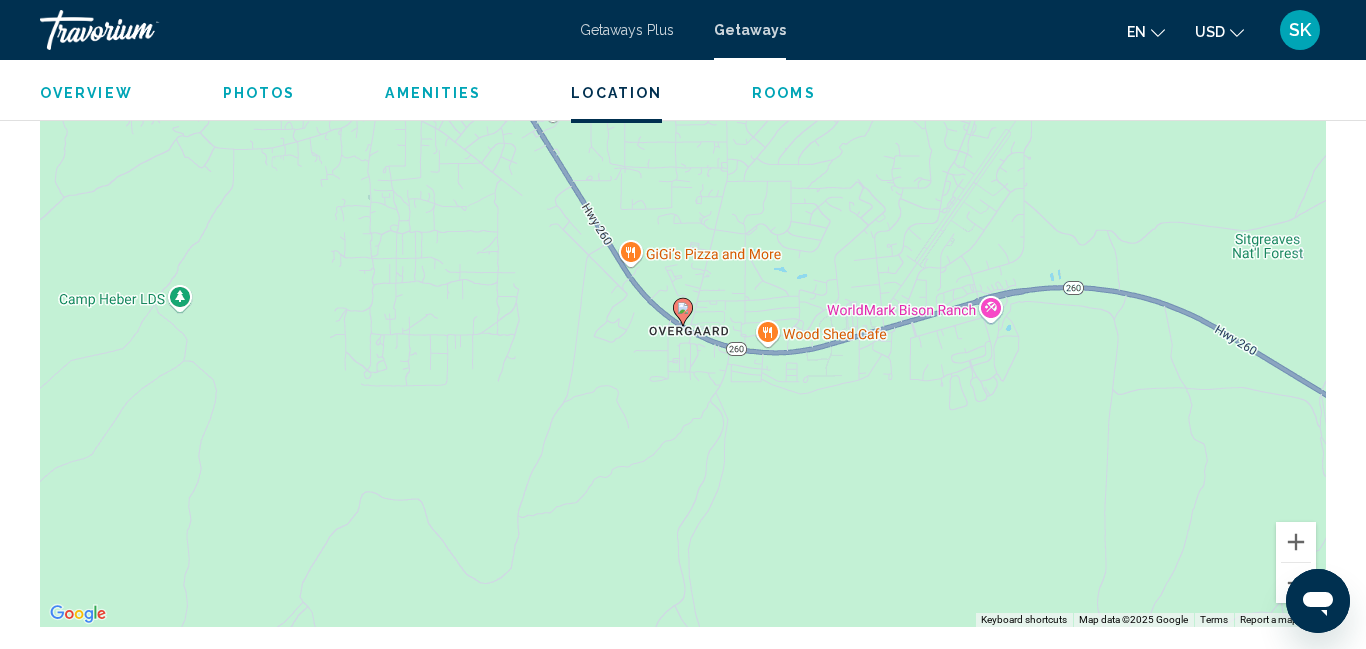 click on "To activate drag with keyboard, press Alt + Enter. Once in keyboard drag state, use the arrow keys to move the marker. To complete the drag, press the Enter key. To cancel, press Escape." at bounding box center [683, 327] 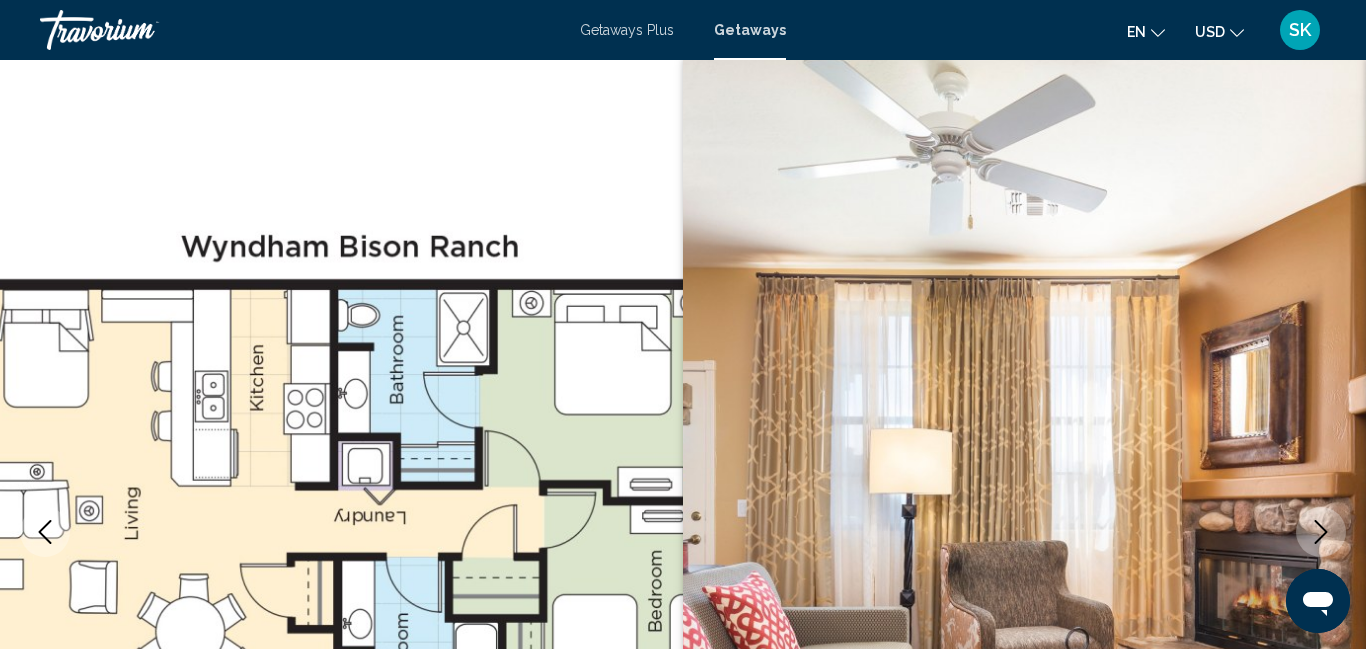 scroll, scrollTop: 0, scrollLeft: 0, axis: both 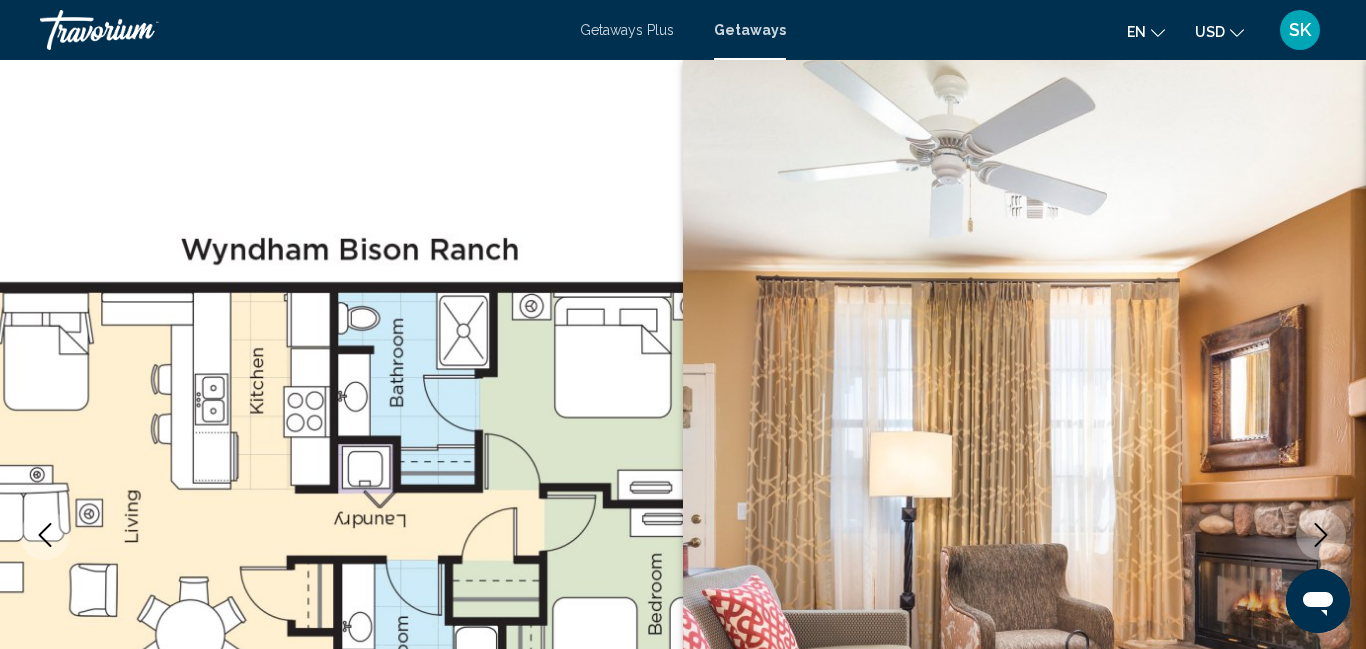 click at bounding box center (341, 535) 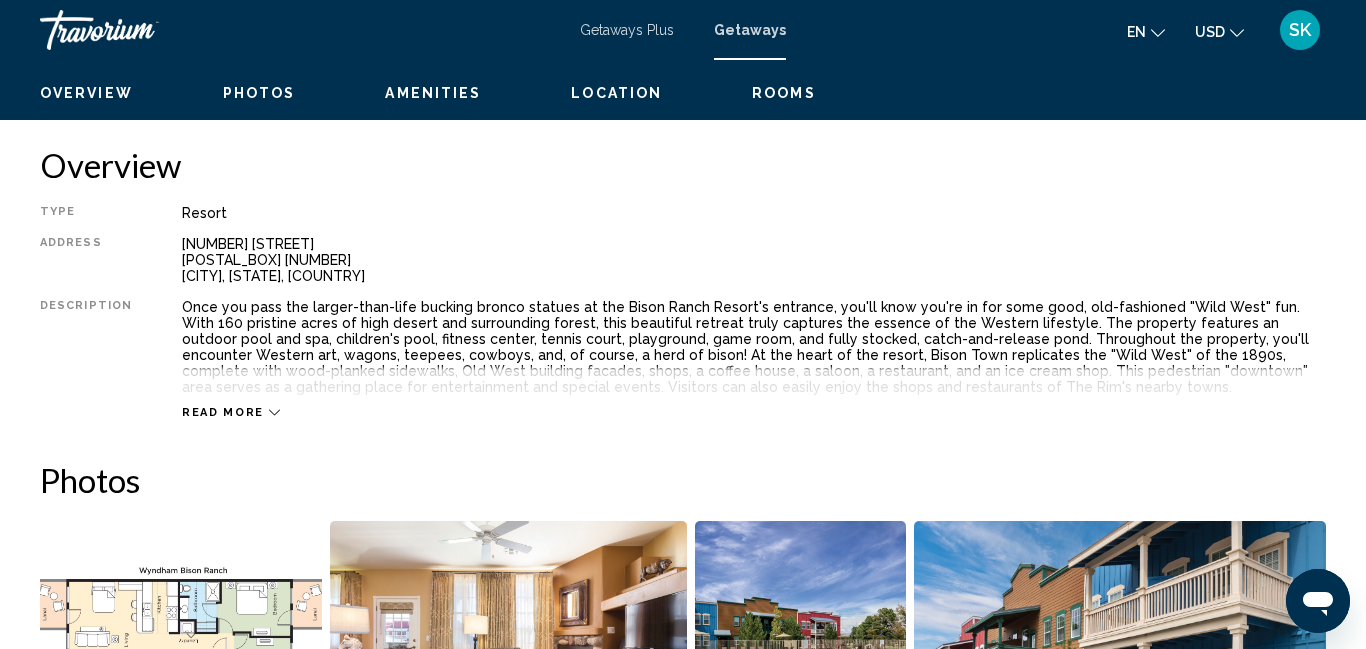 scroll, scrollTop: 933, scrollLeft: 0, axis: vertical 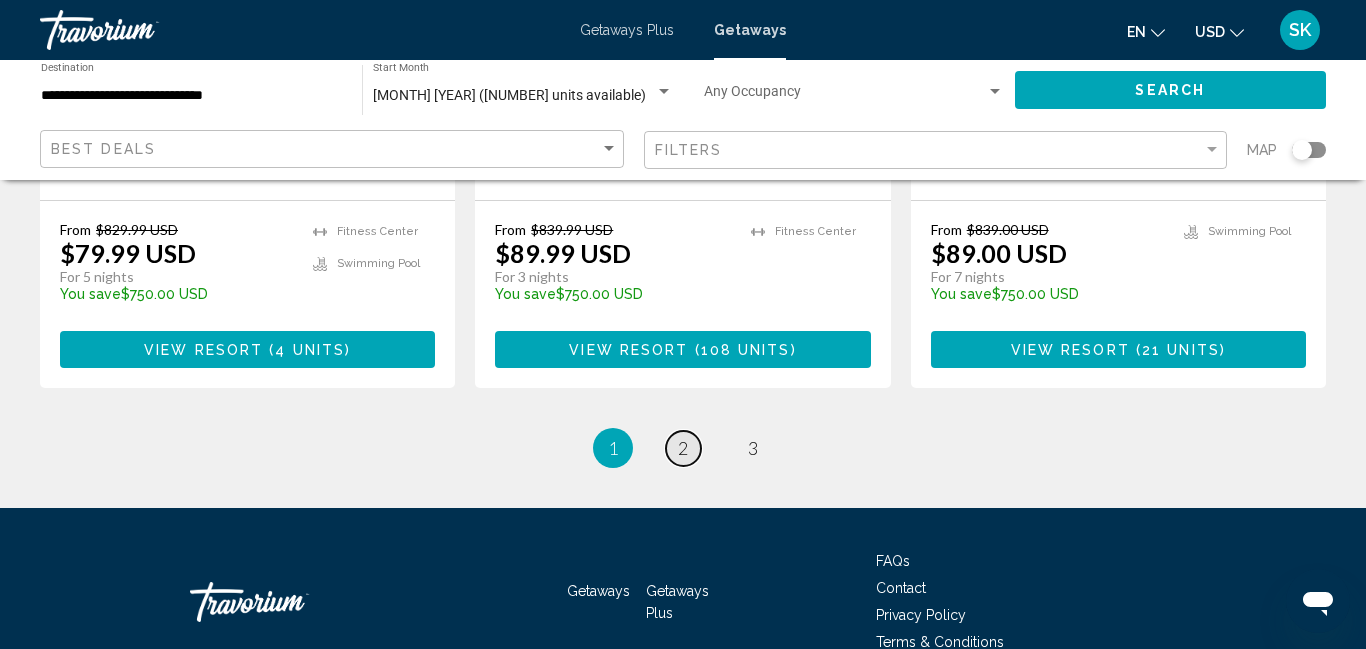 click on "2" at bounding box center (683, 448) 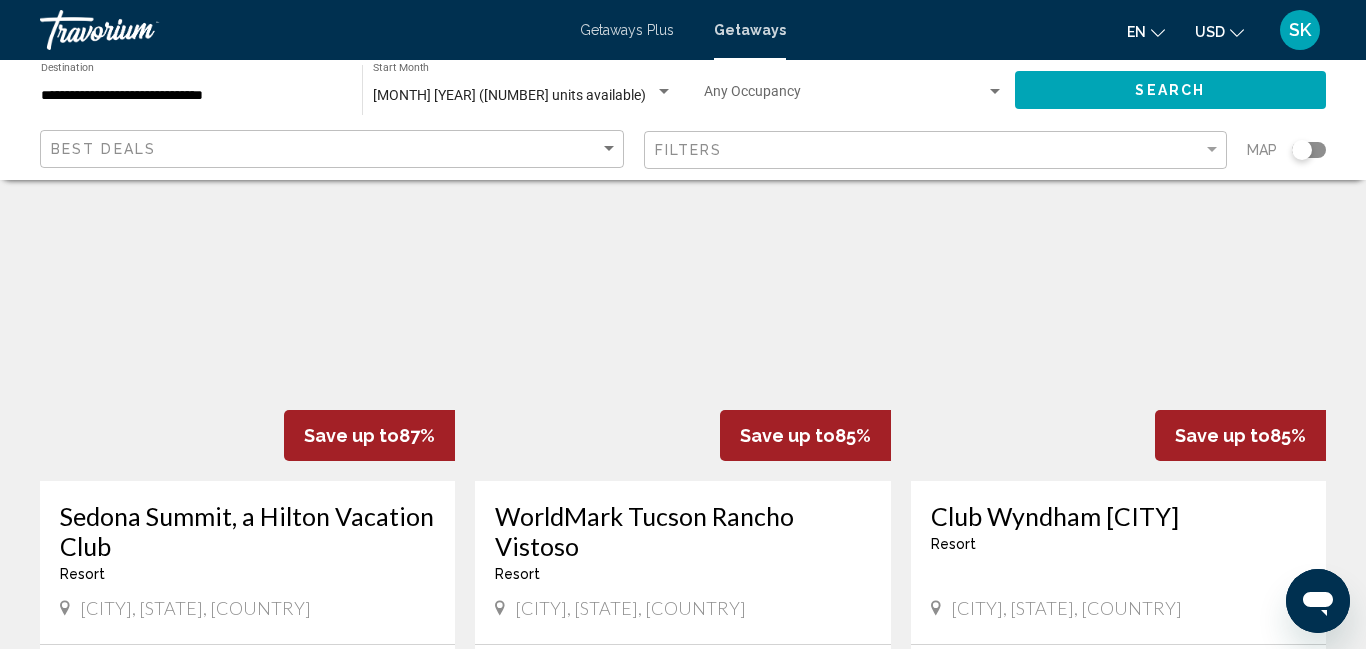 scroll, scrollTop: 108, scrollLeft: 0, axis: vertical 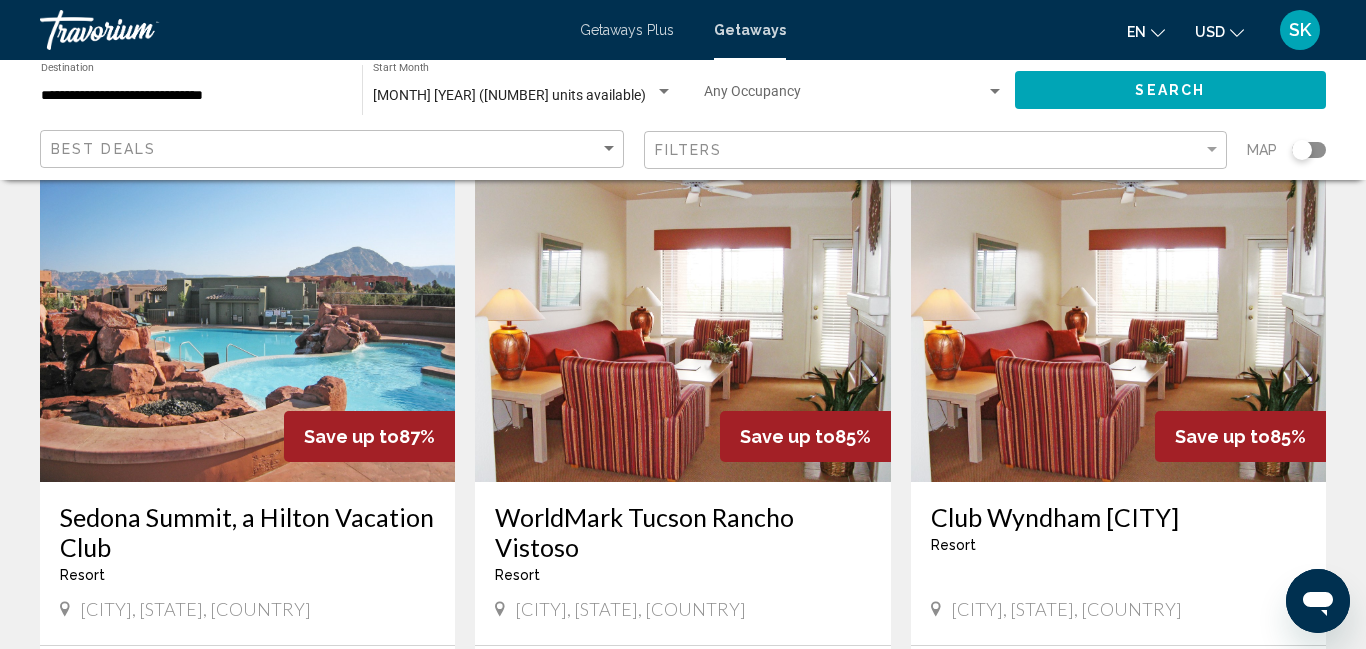 click on "WorldMark Tucson Rancho Vistoso" at bounding box center [682, 532] 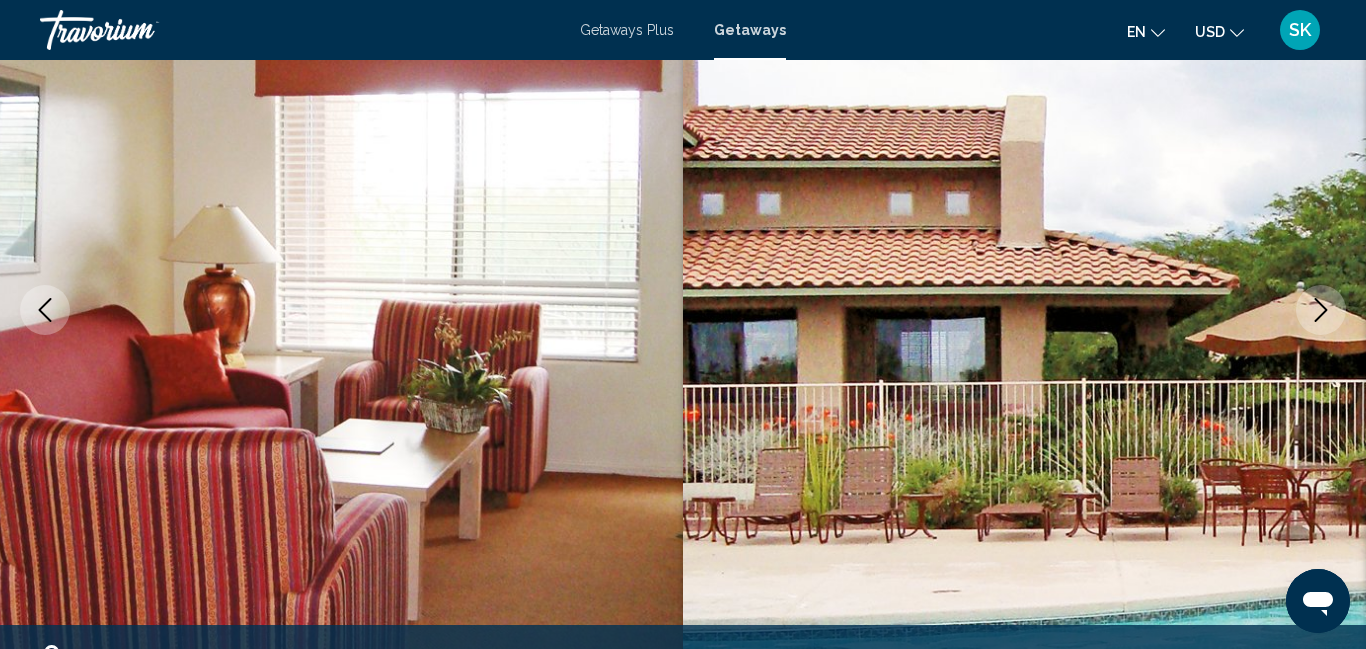 scroll, scrollTop: 157, scrollLeft: 0, axis: vertical 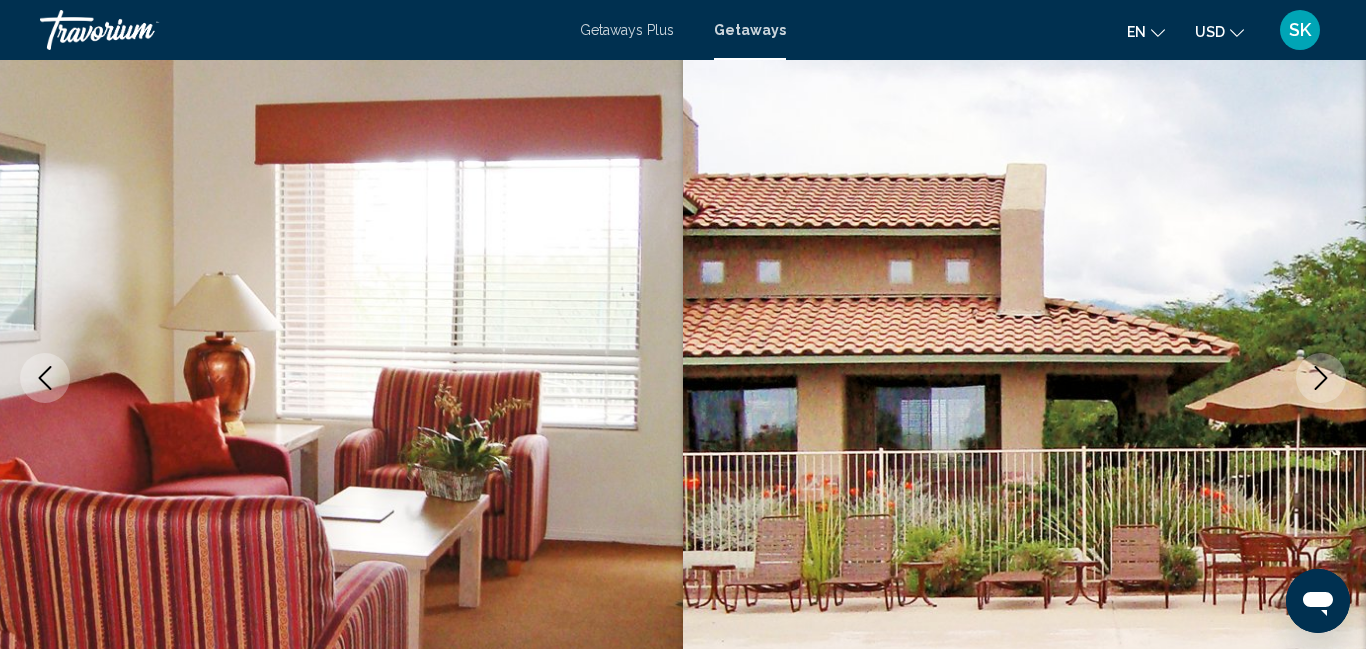 click 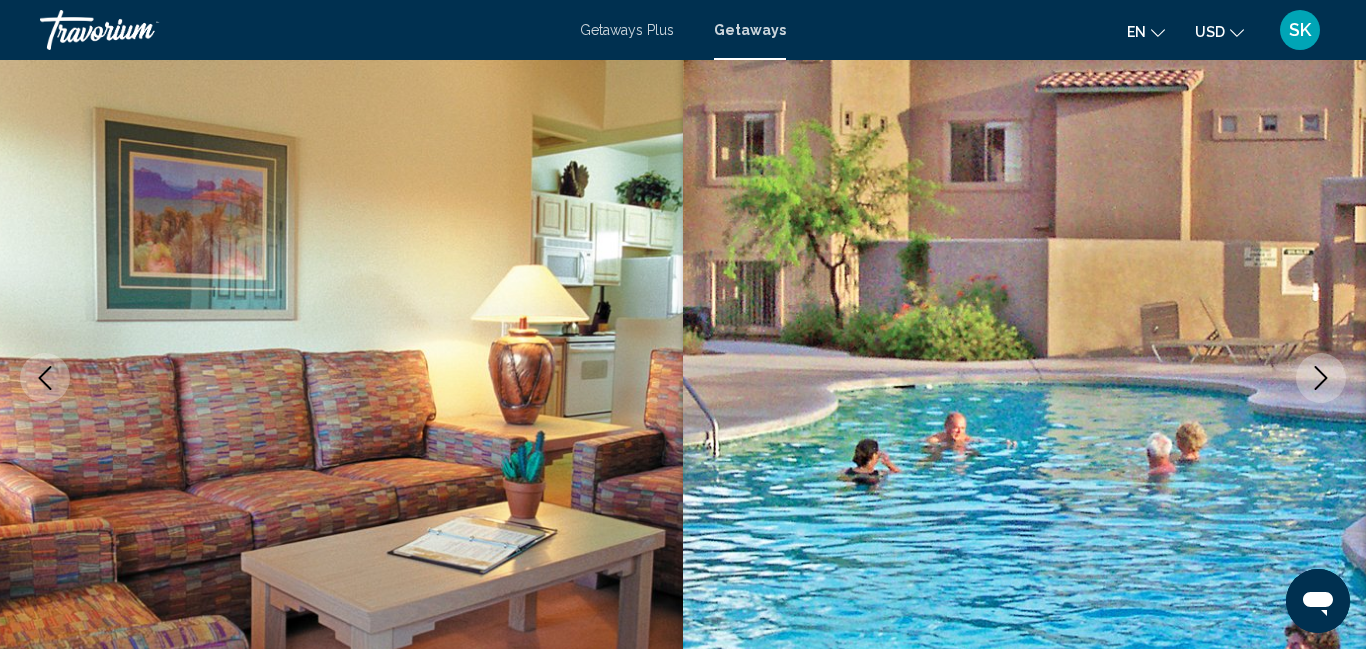 click 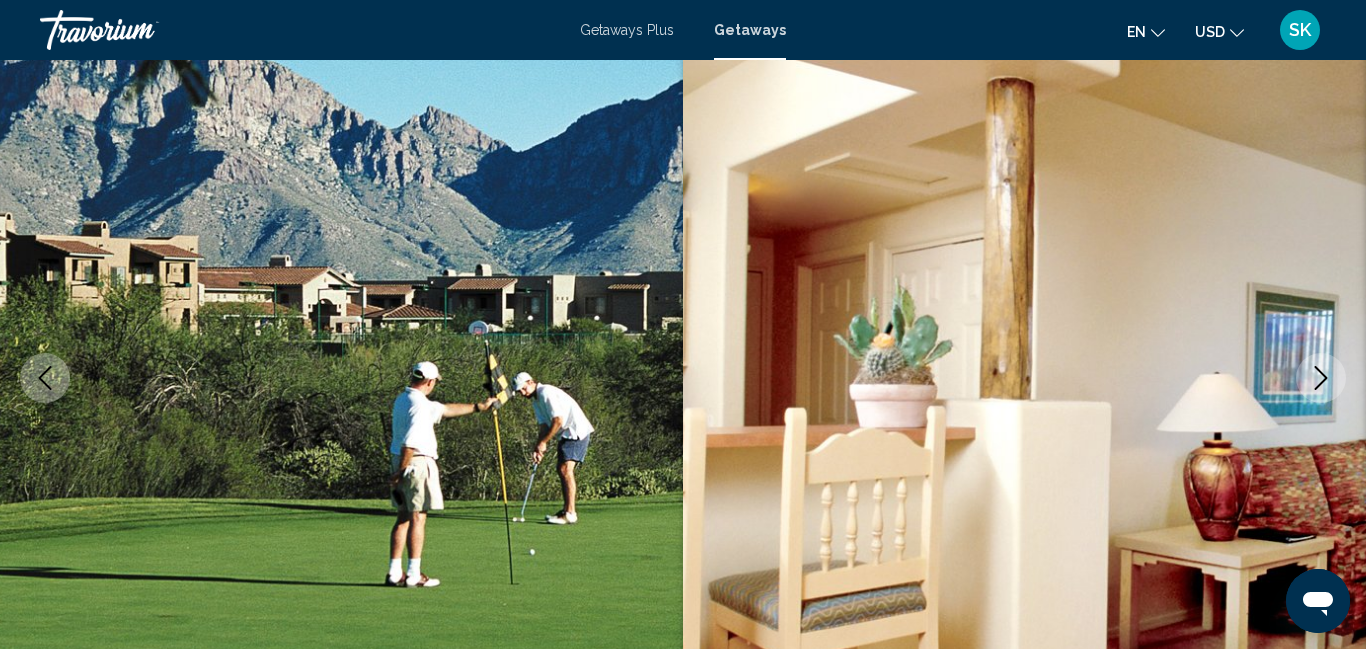 click 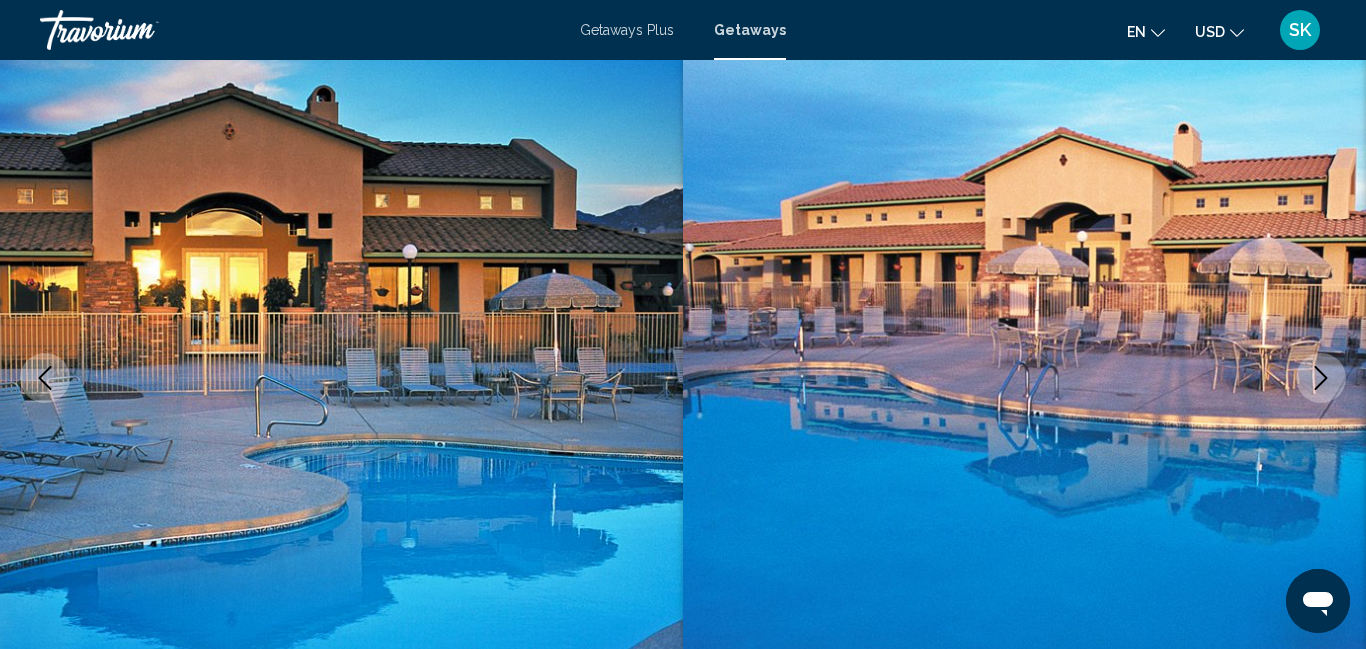 click 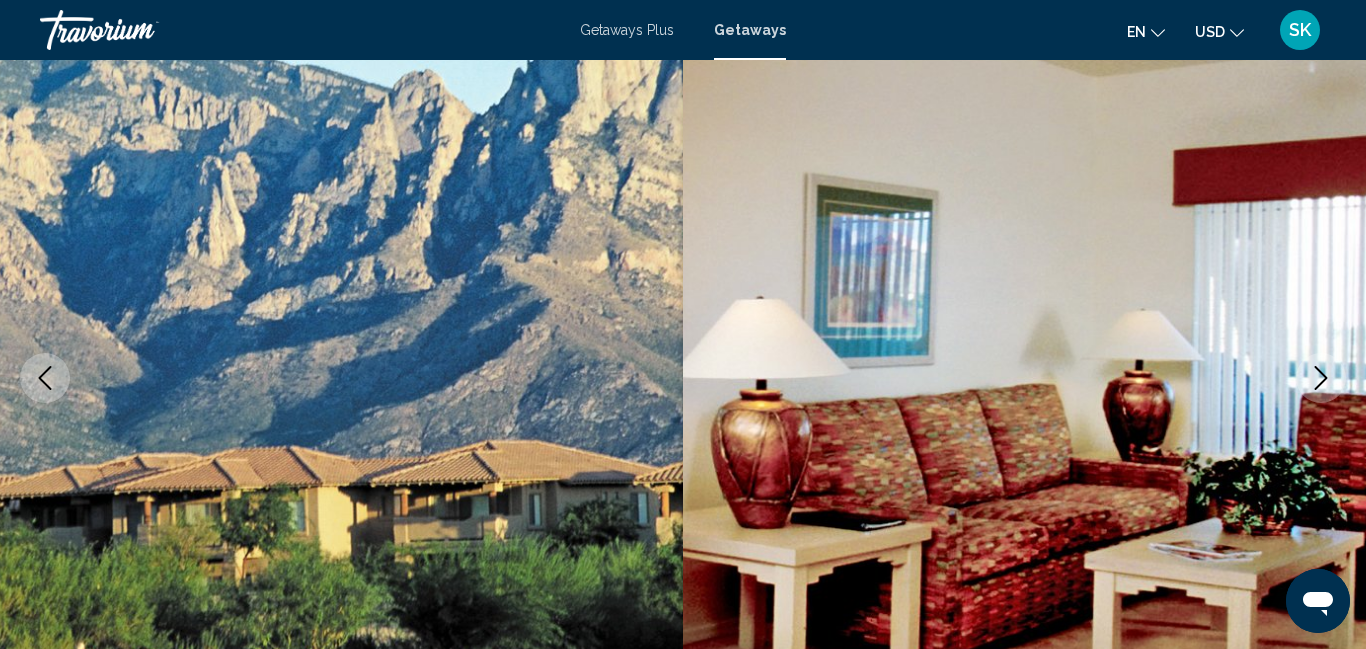 click 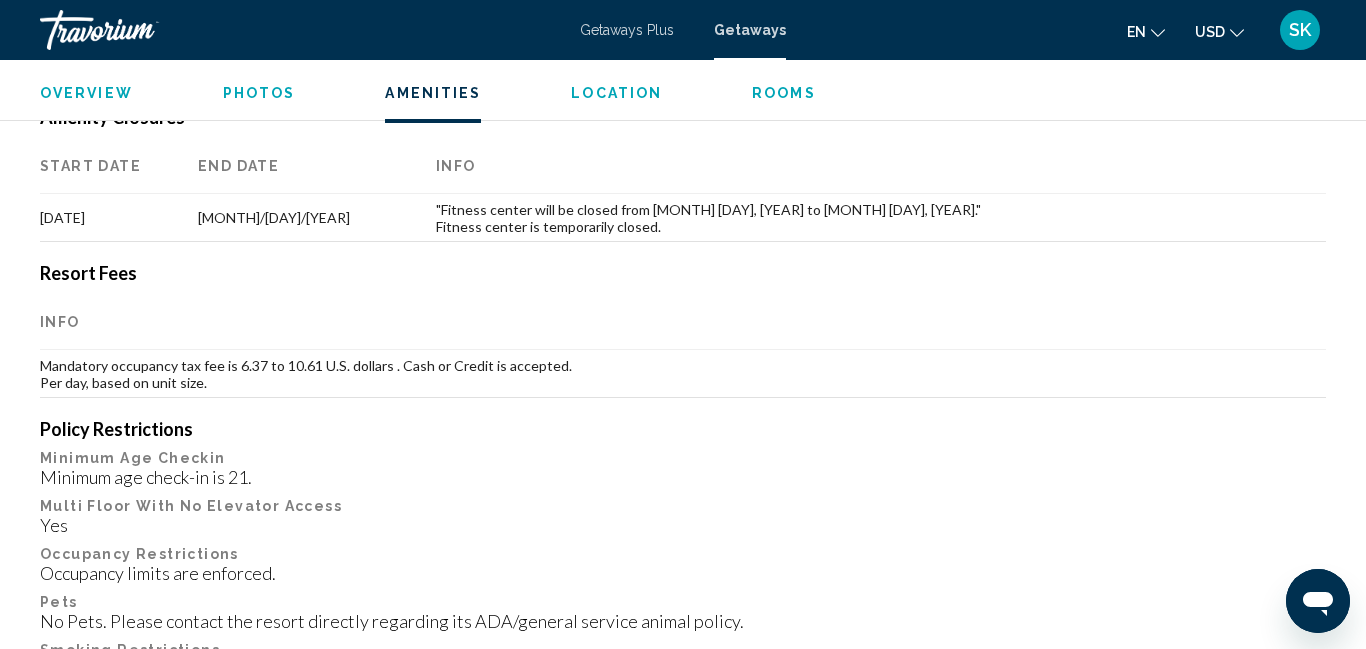scroll, scrollTop: 2272, scrollLeft: 0, axis: vertical 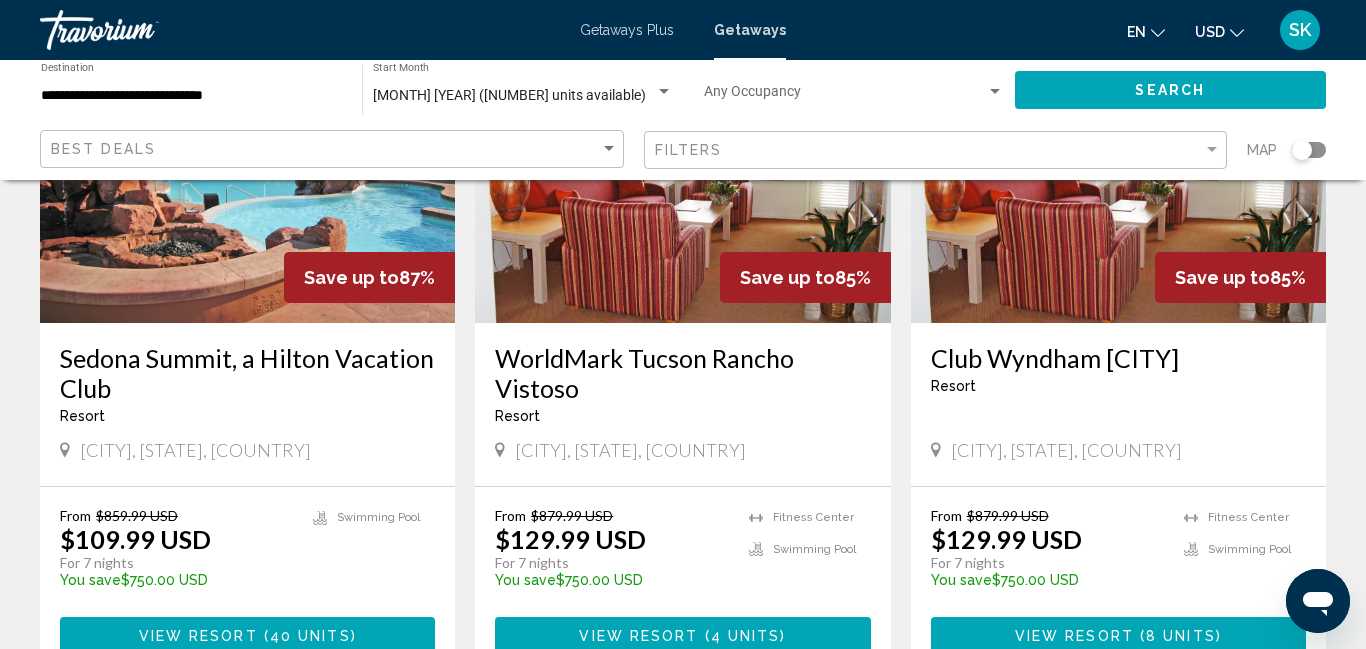 click on "Club Wyndham [CITY]" at bounding box center [1118, 358] 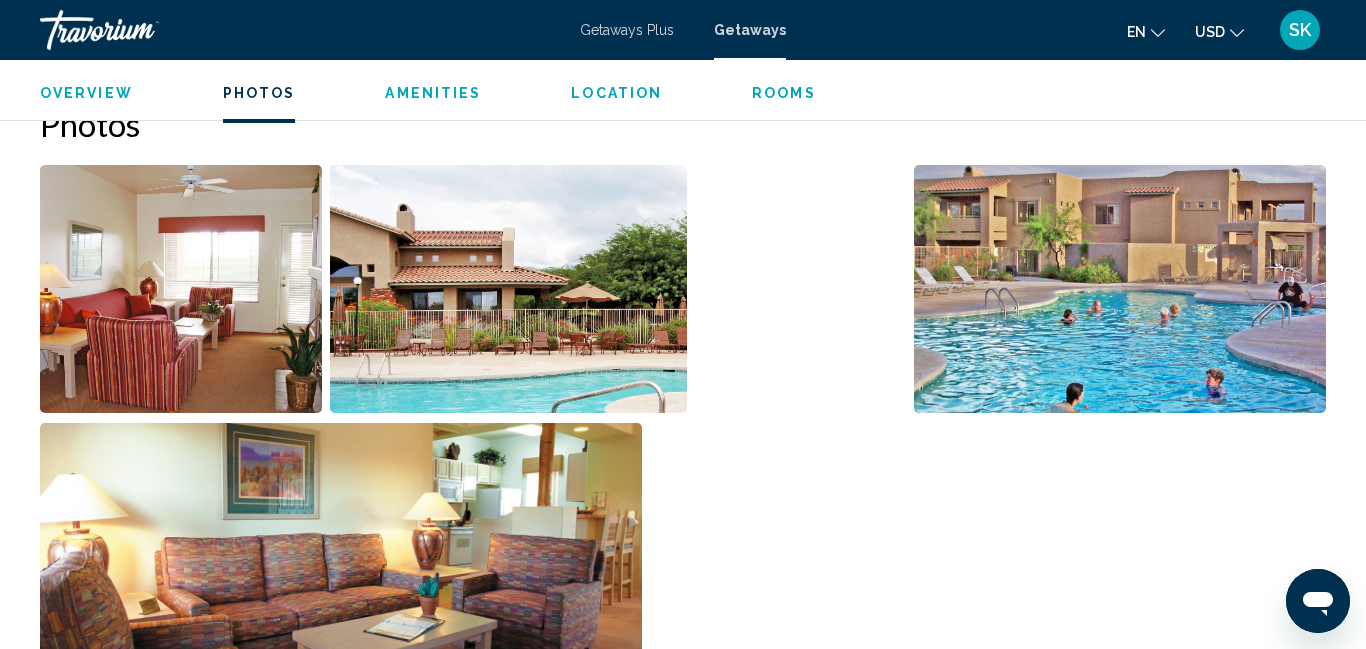 scroll, scrollTop: 1295, scrollLeft: 0, axis: vertical 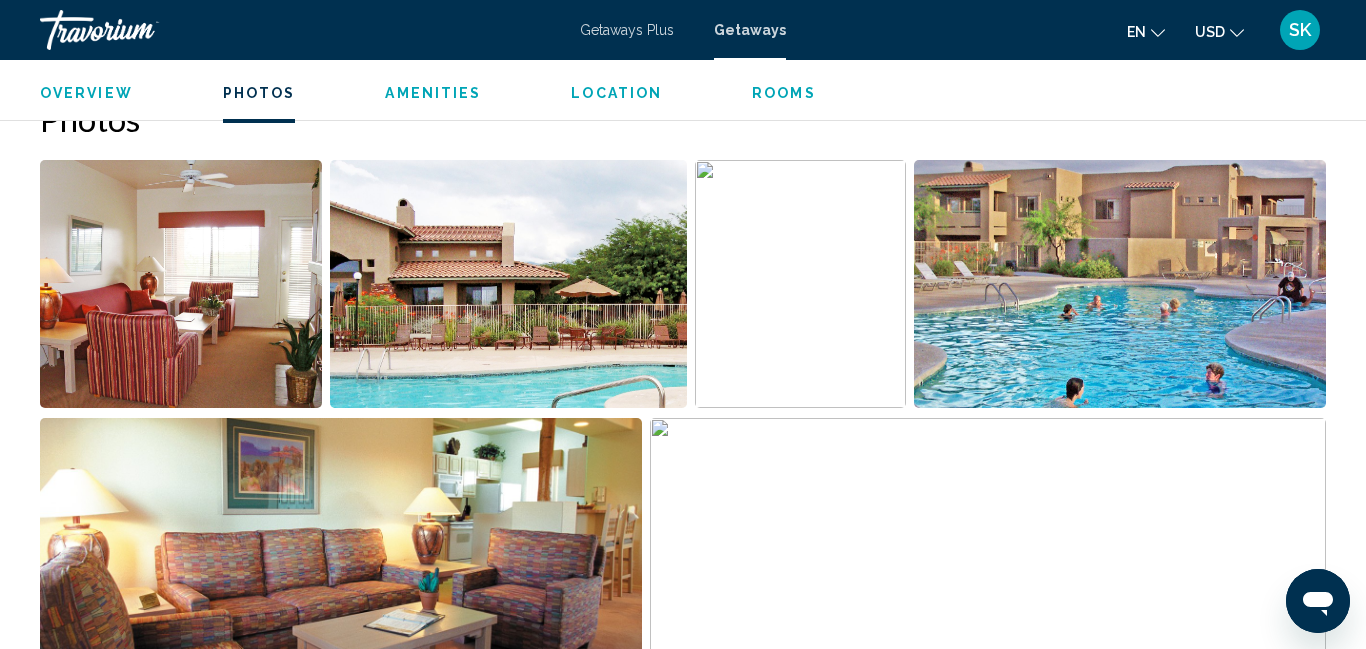 click on "Rooms" at bounding box center (784, 93) 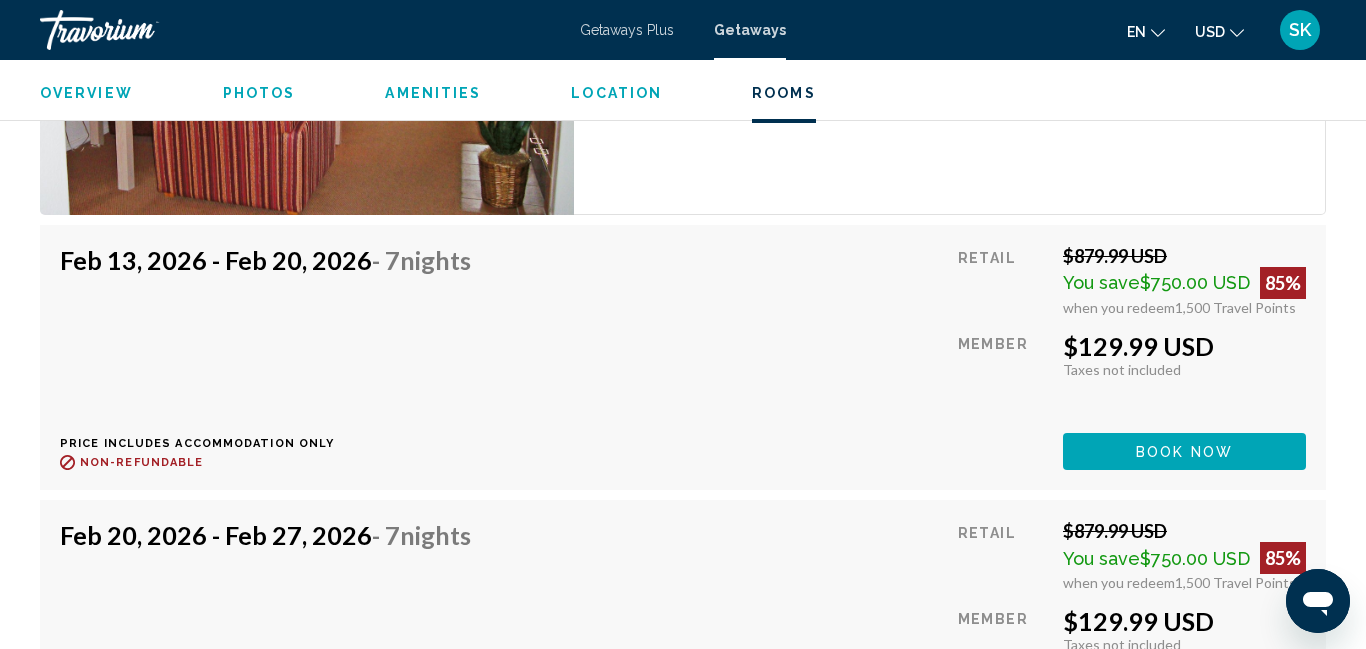 scroll, scrollTop: 4366, scrollLeft: 0, axis: vertical 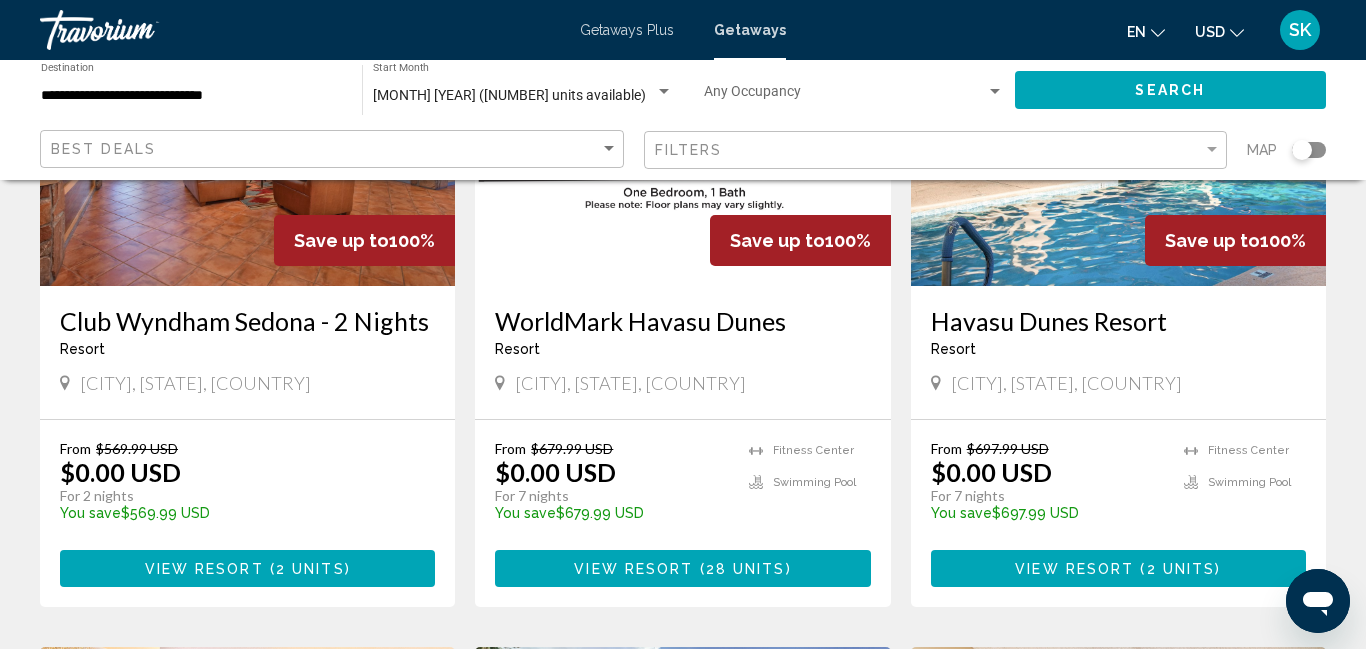 click on "Havasu Dunes Resort" at bounding box center [1118, 321] 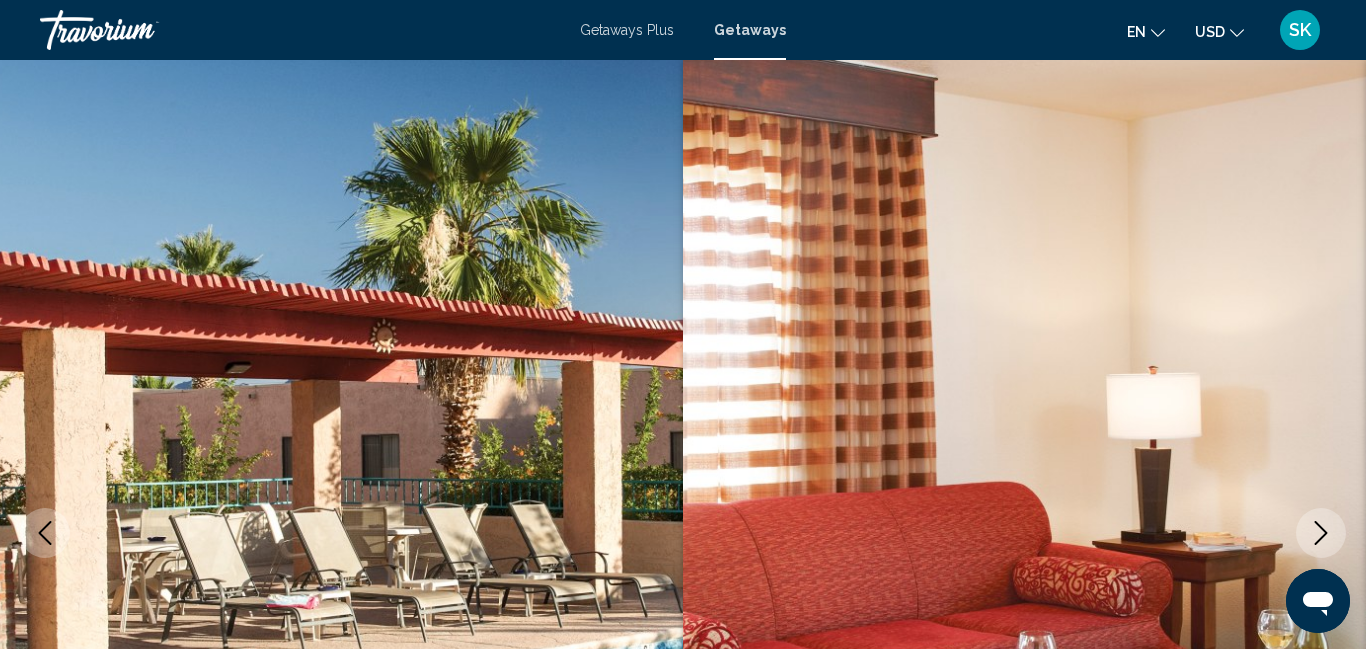 scroll, scrollTop: 0, scrollLeft: 0, axis: both 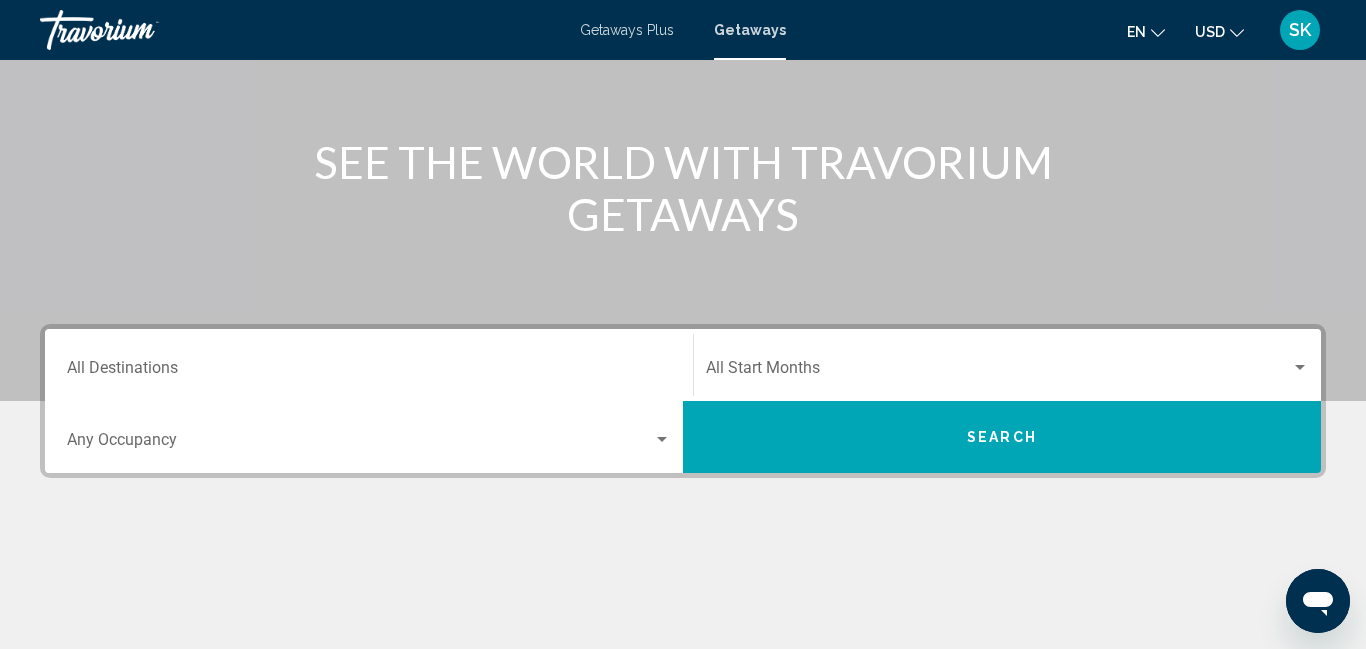 click on "Destination All Destinations" at bounding box center (369, 365) 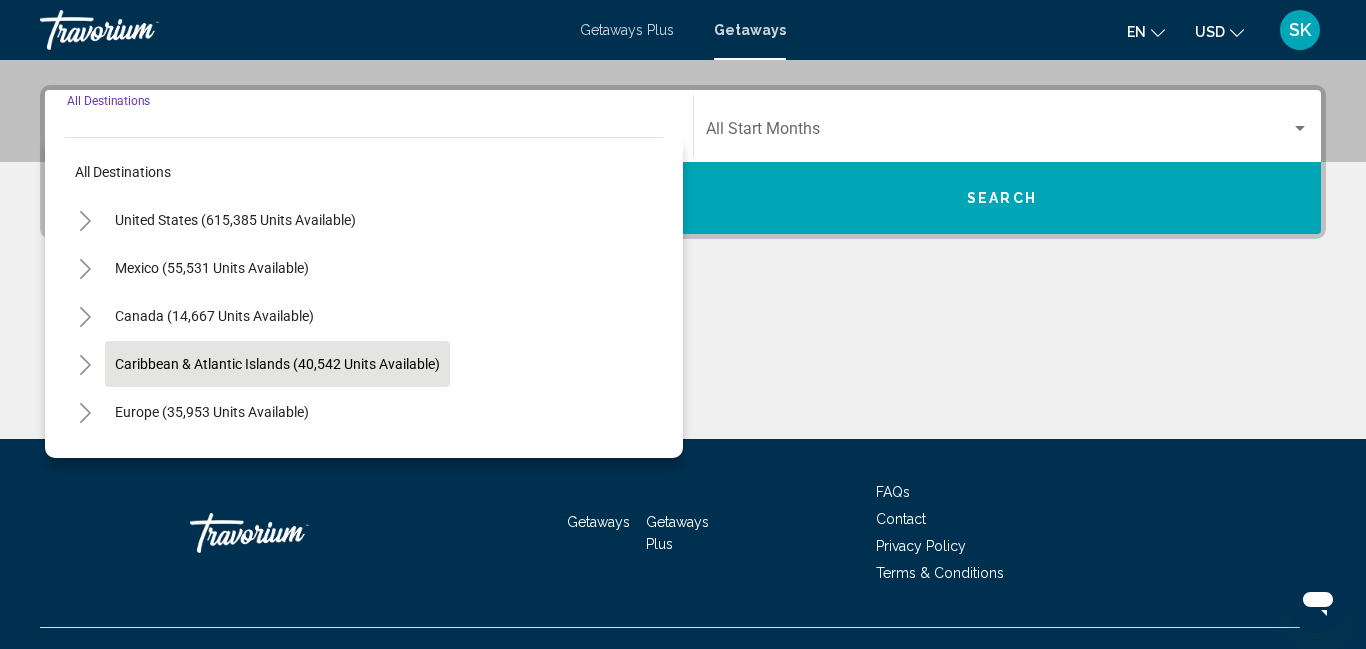 scroll, scrollTop: 458, scrollLeft: 0, axis: vertical 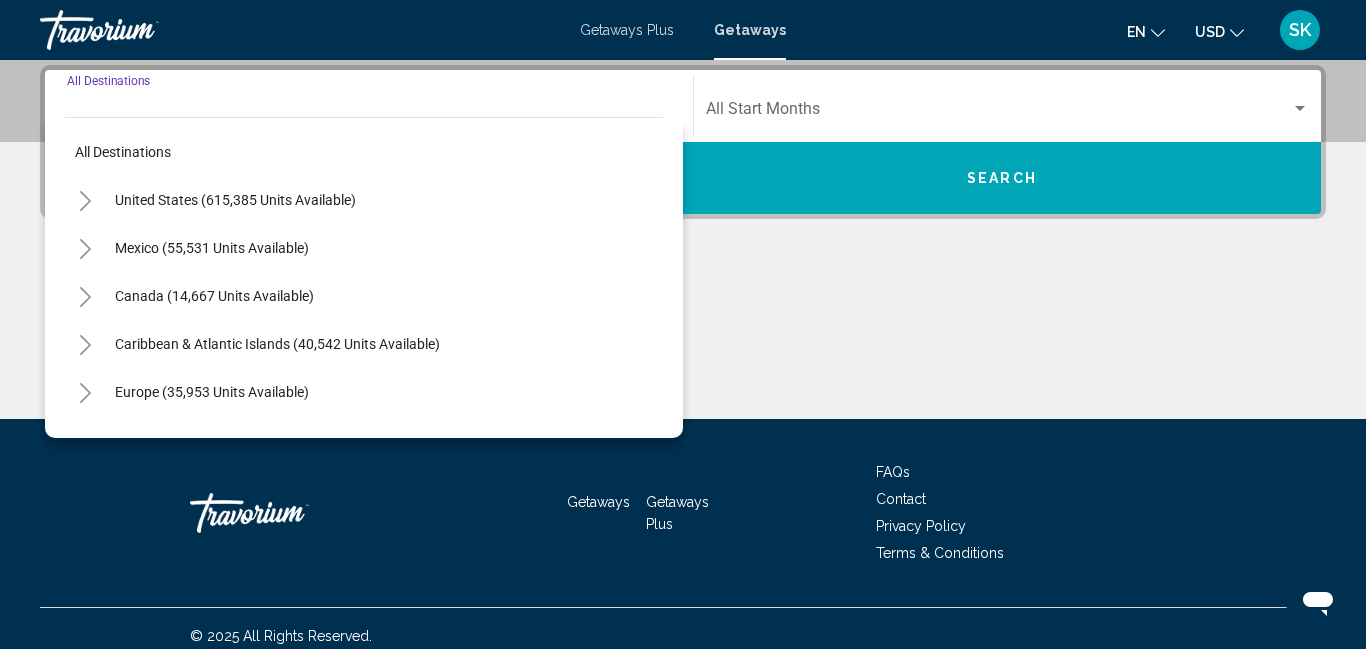 click 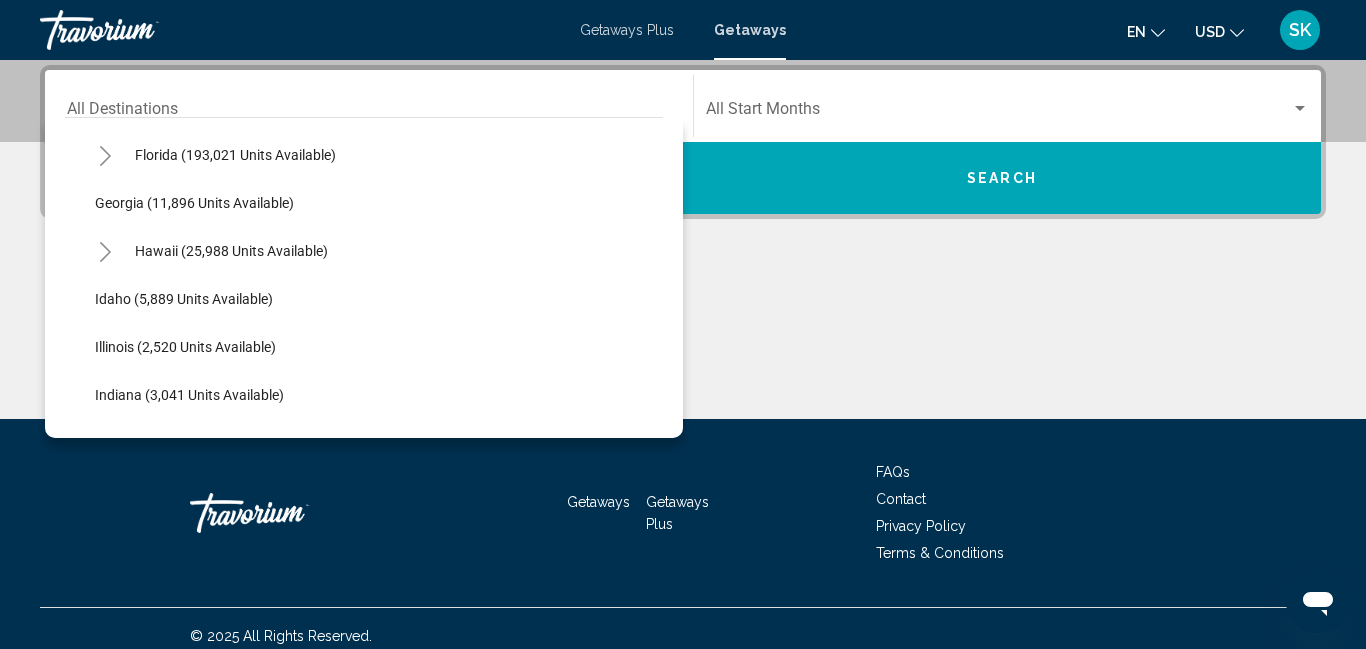 scroll, scrollTop: 382, scrollLeft: 0, axis: vertical 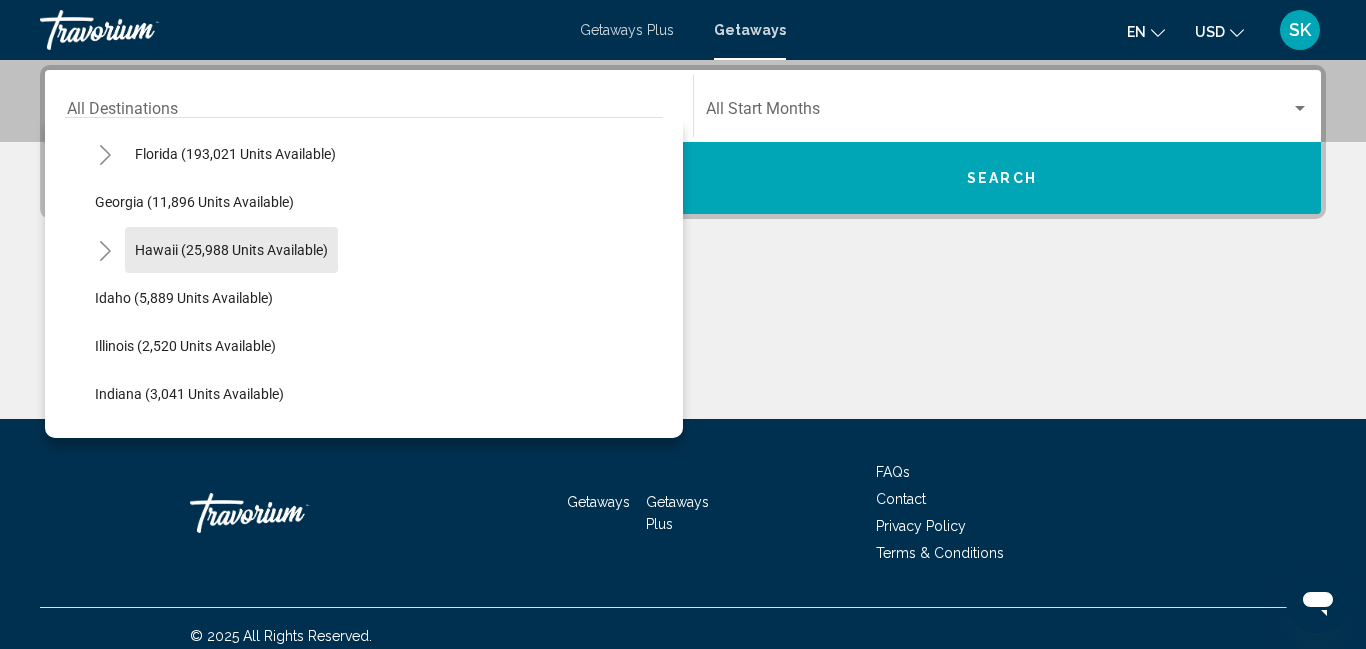 click on "Hawaii (25,988 units available)" 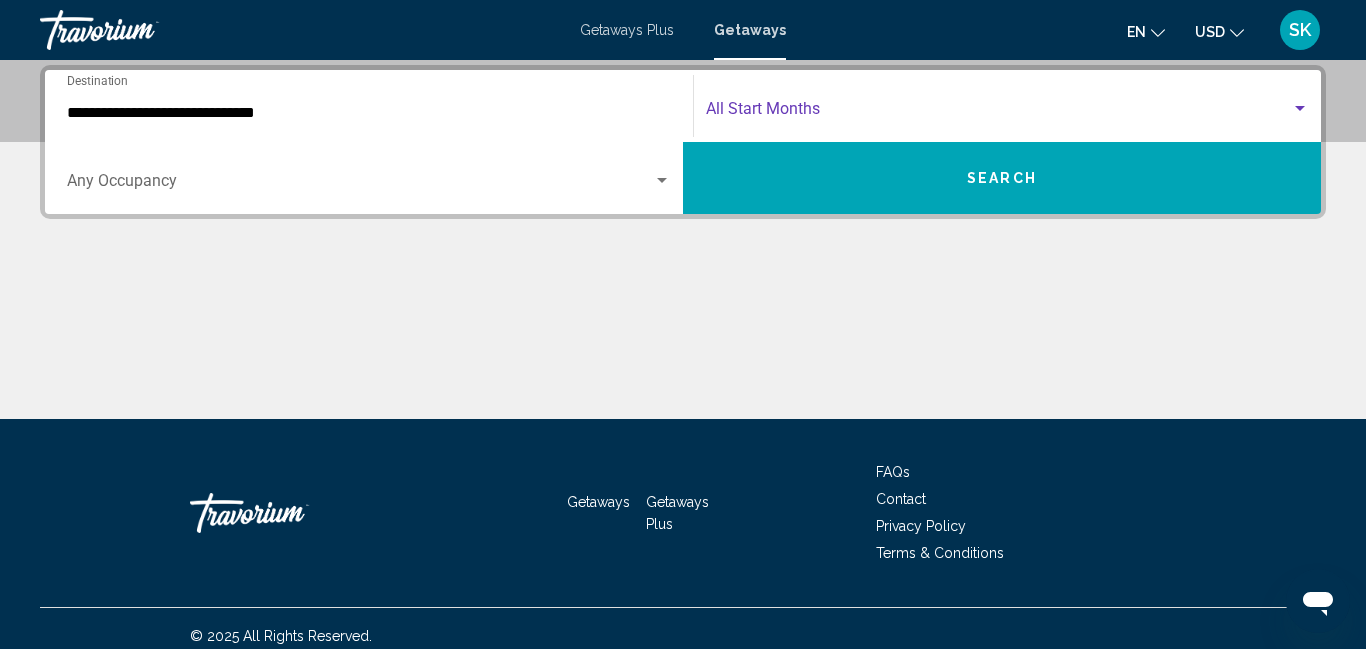 click at bounding box center (1300, 109) 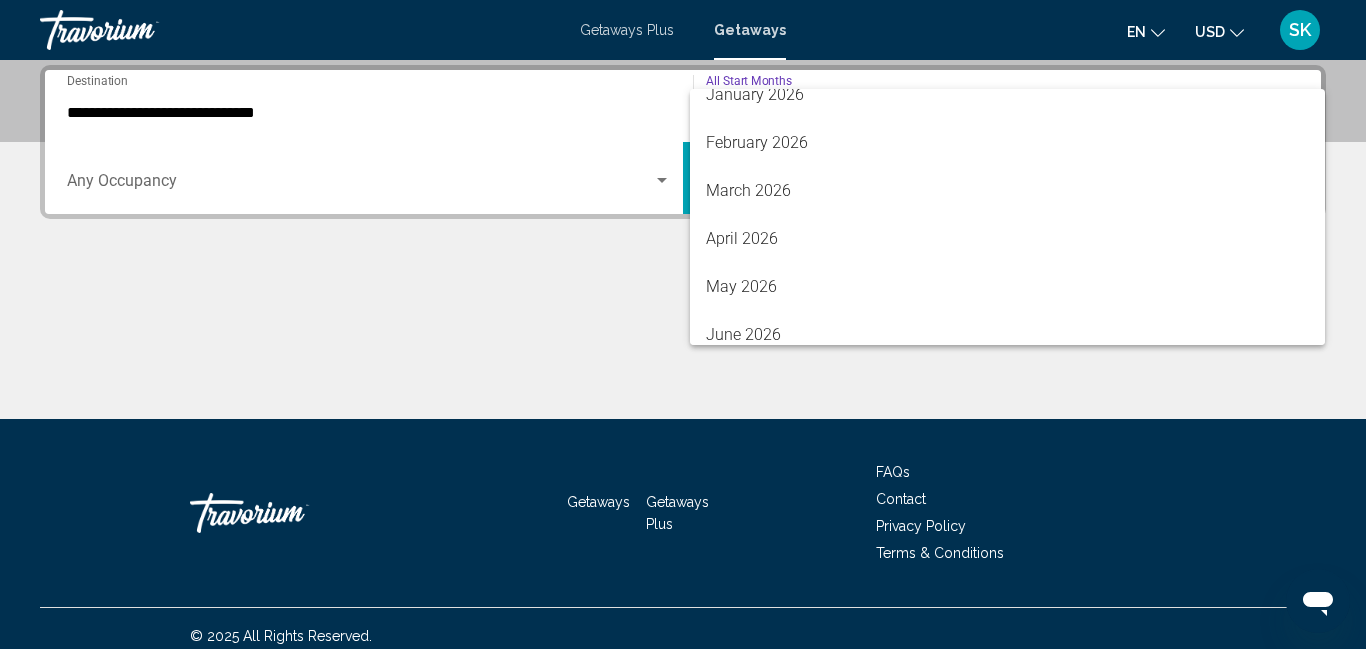 scroll, scrollTop: 304, scrollLeft: 0, axis: vertical 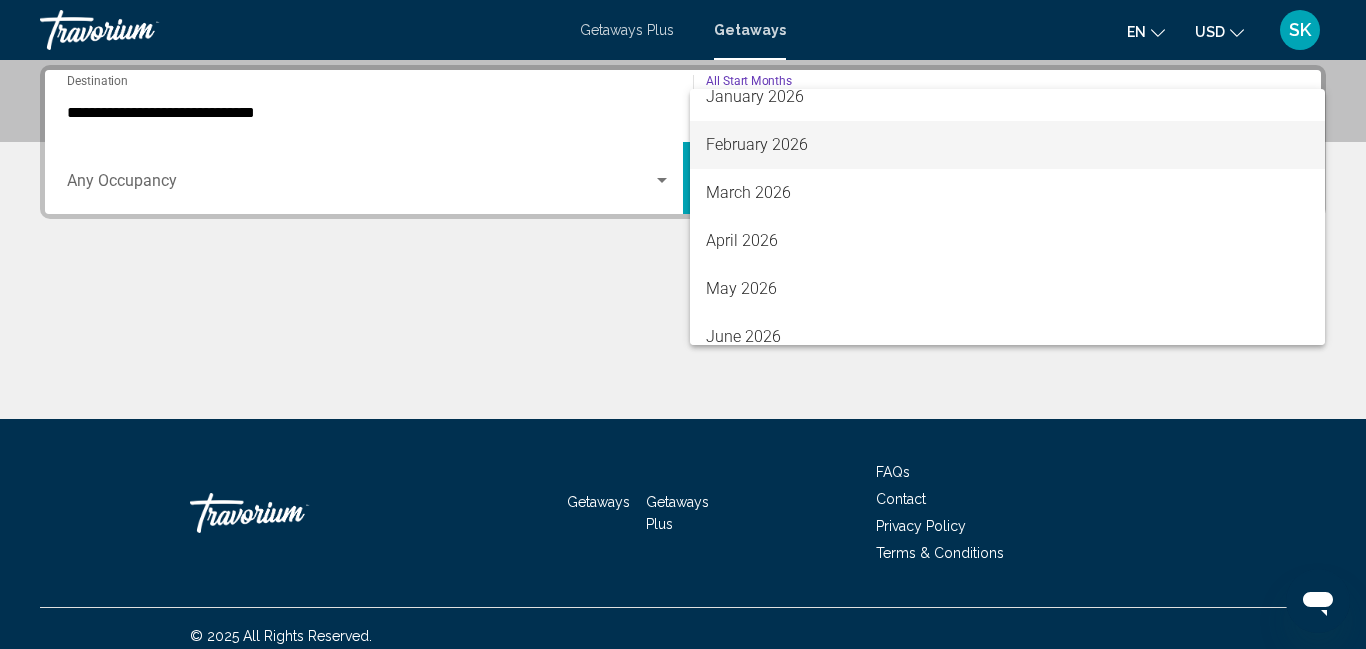 click on "February 2026" at bounding box center [1007, 145] 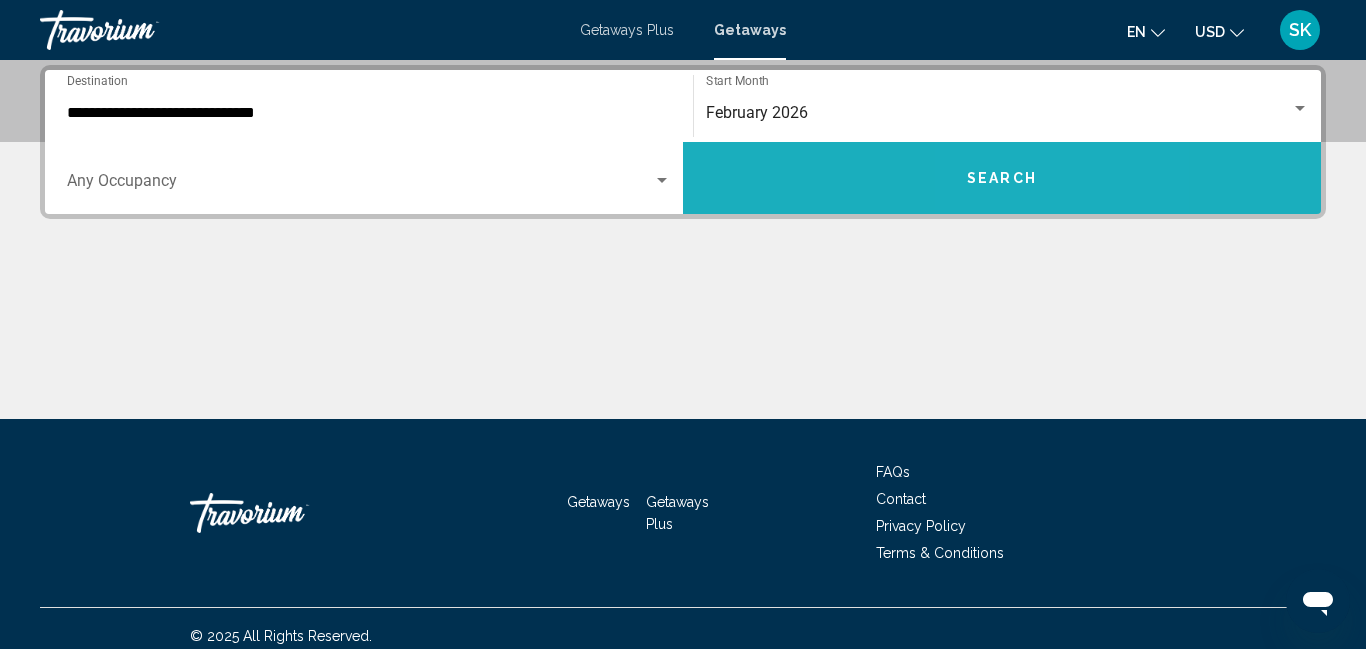 click on "Search" at bounding box center [1002, 179] 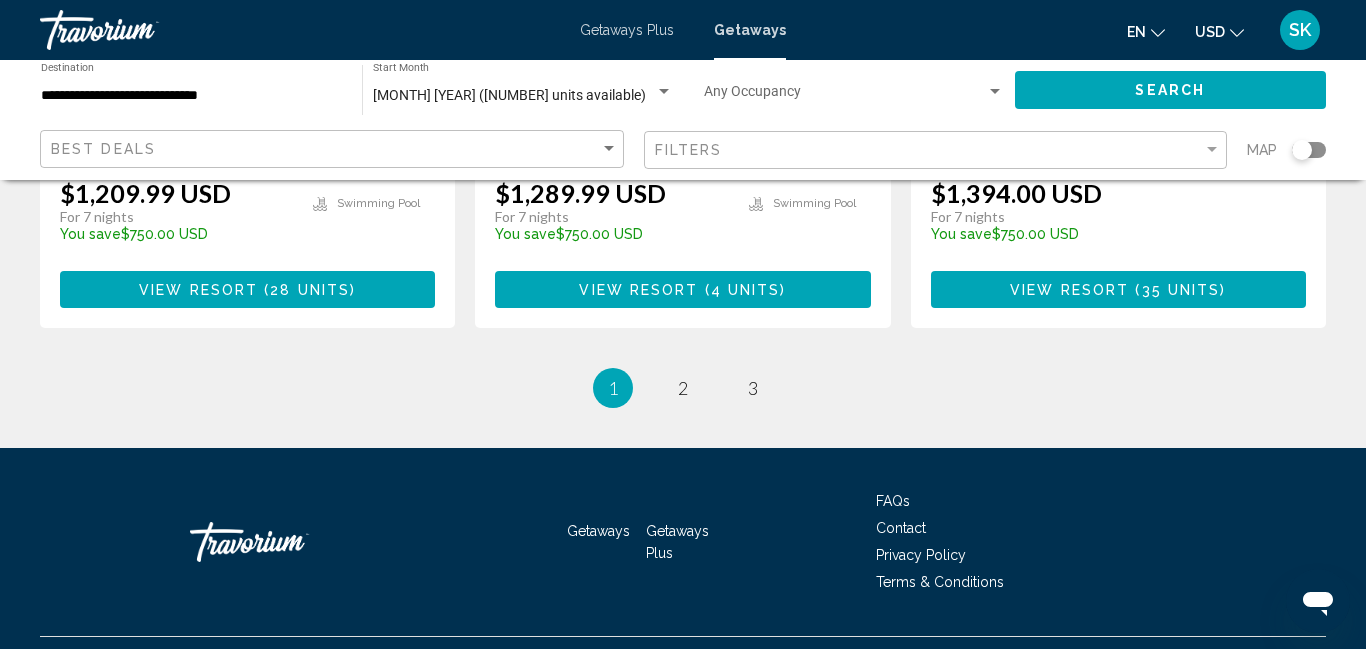 scroll, scrollTop: 2801, scrollLeft: 0, axis: vertical 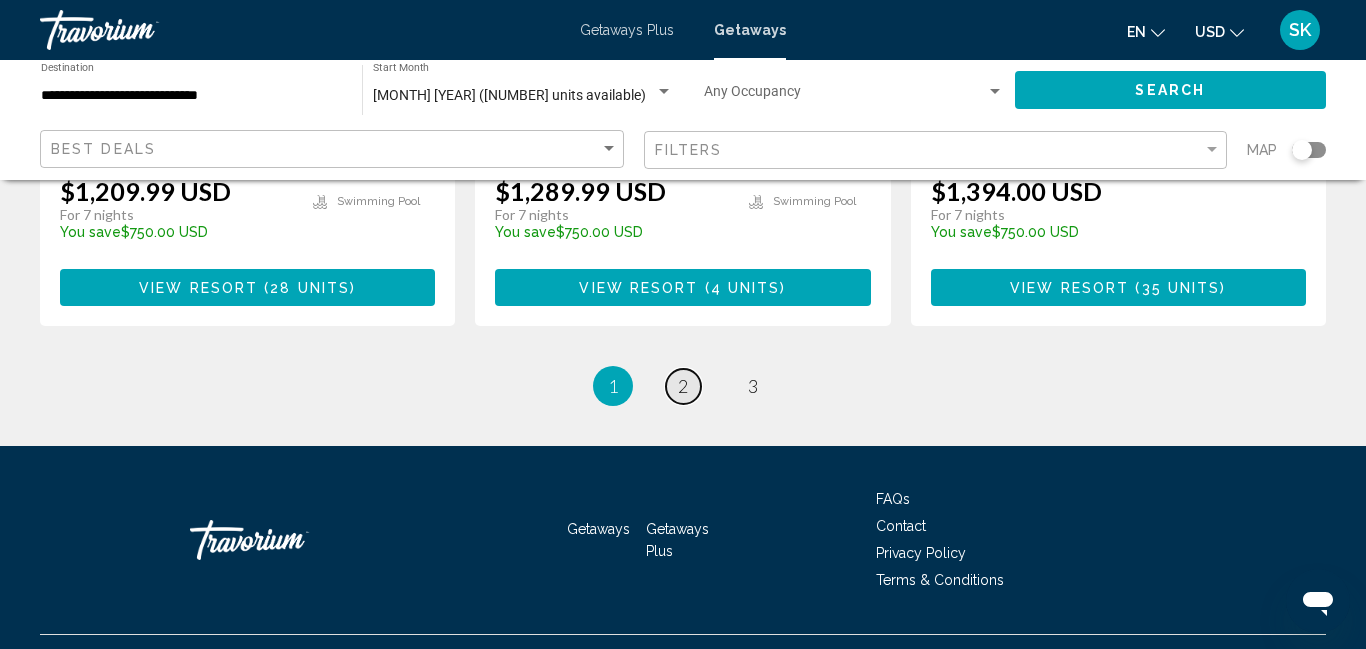 click on "2" at bounding box center (683, 386) 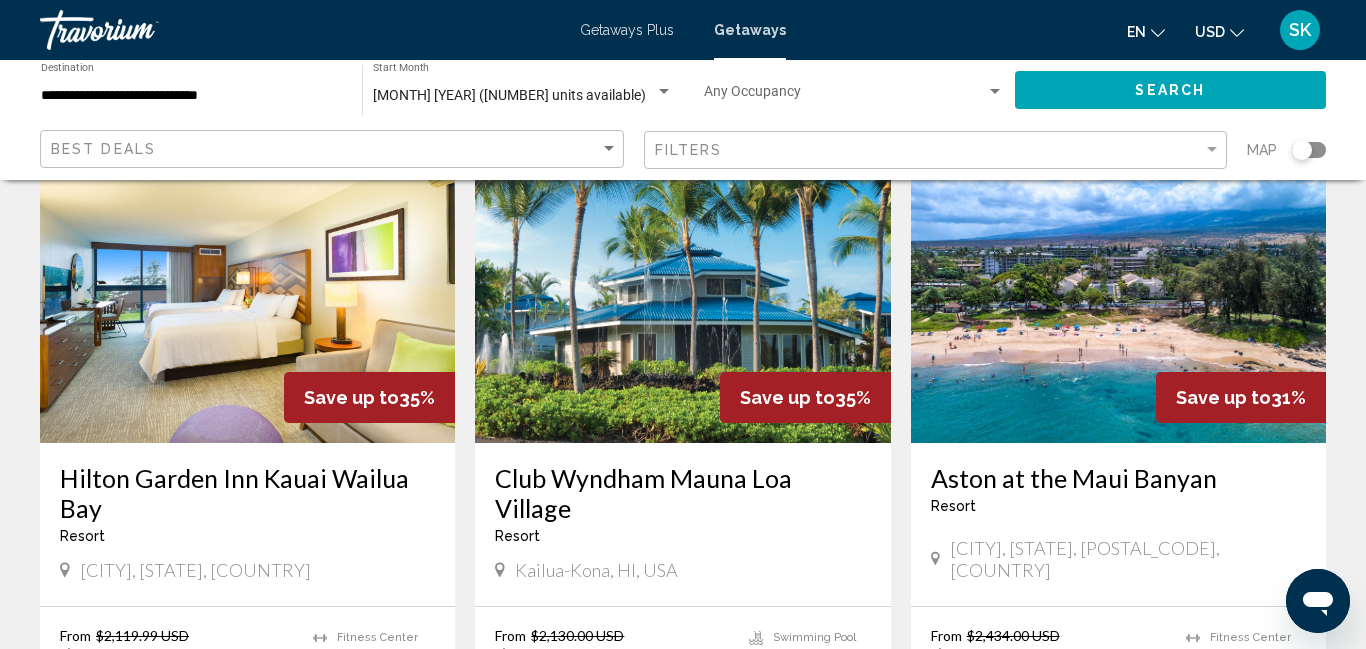 scroll, scrollTop: 0, scrollLeft: 0, axis: both 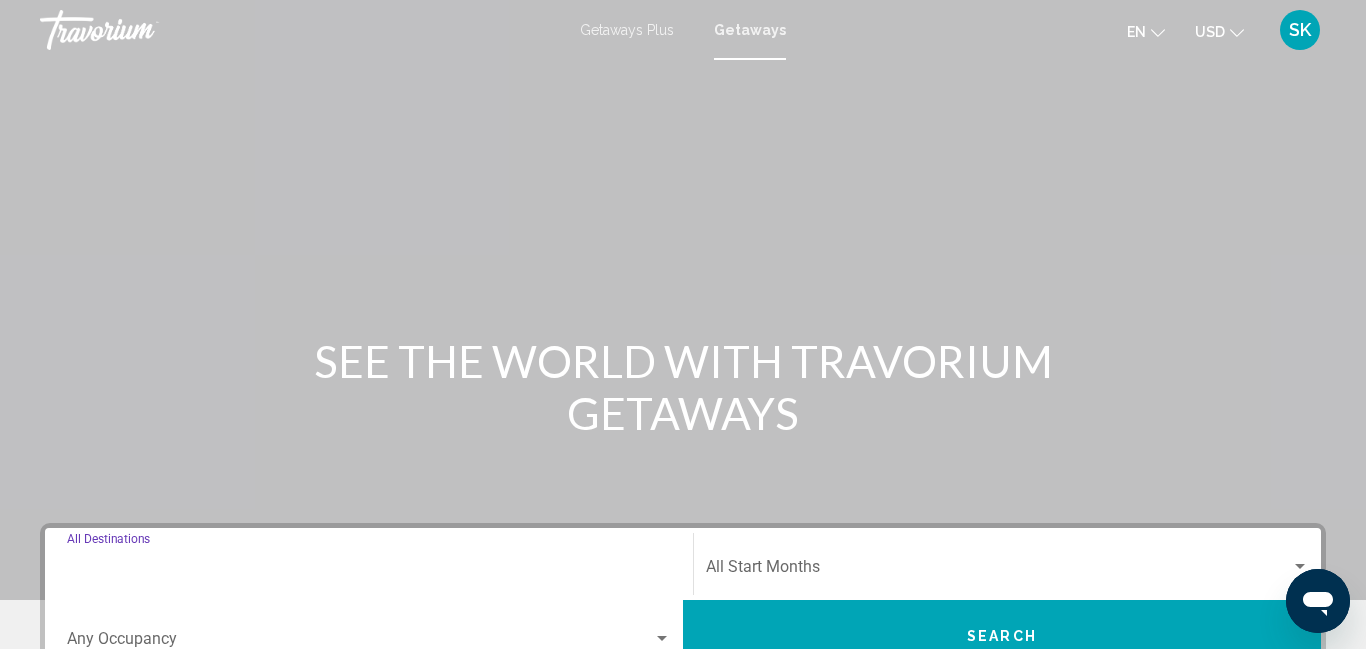 click on "Destination All Destinations" at bounding box center [369, 571] 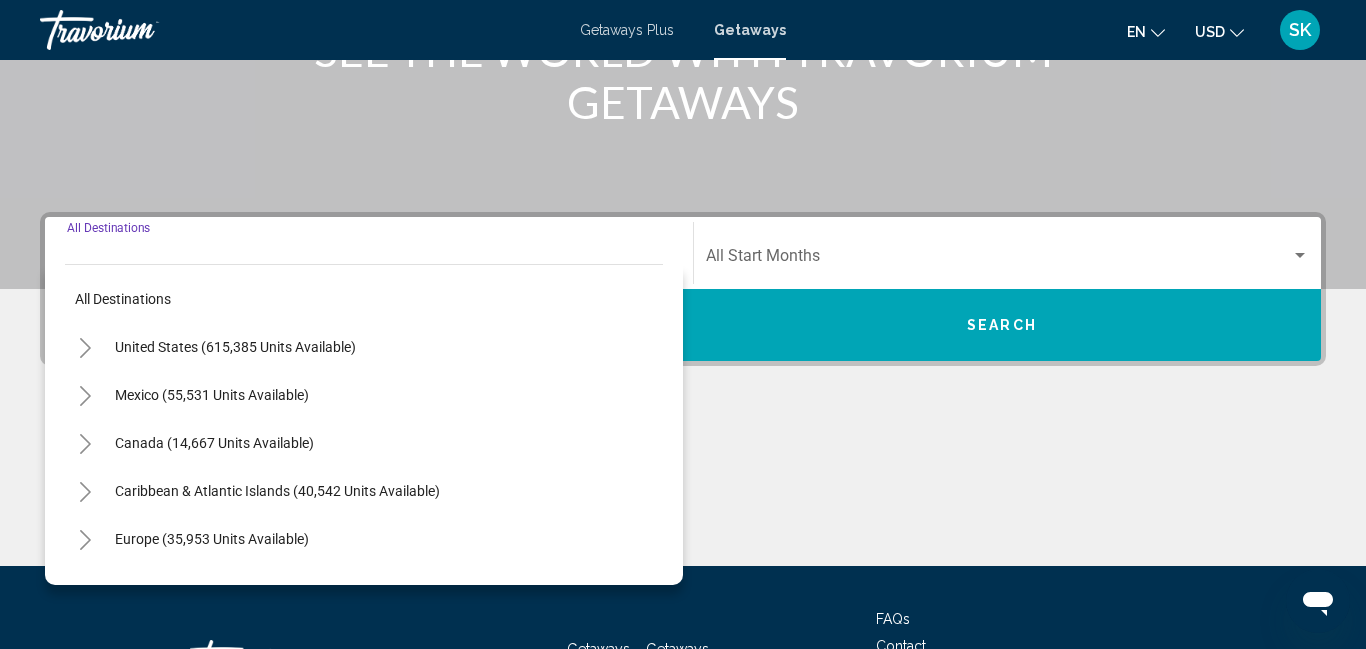 scroll, scrollTop: 458, scrollLeft: 0, axis: vertical 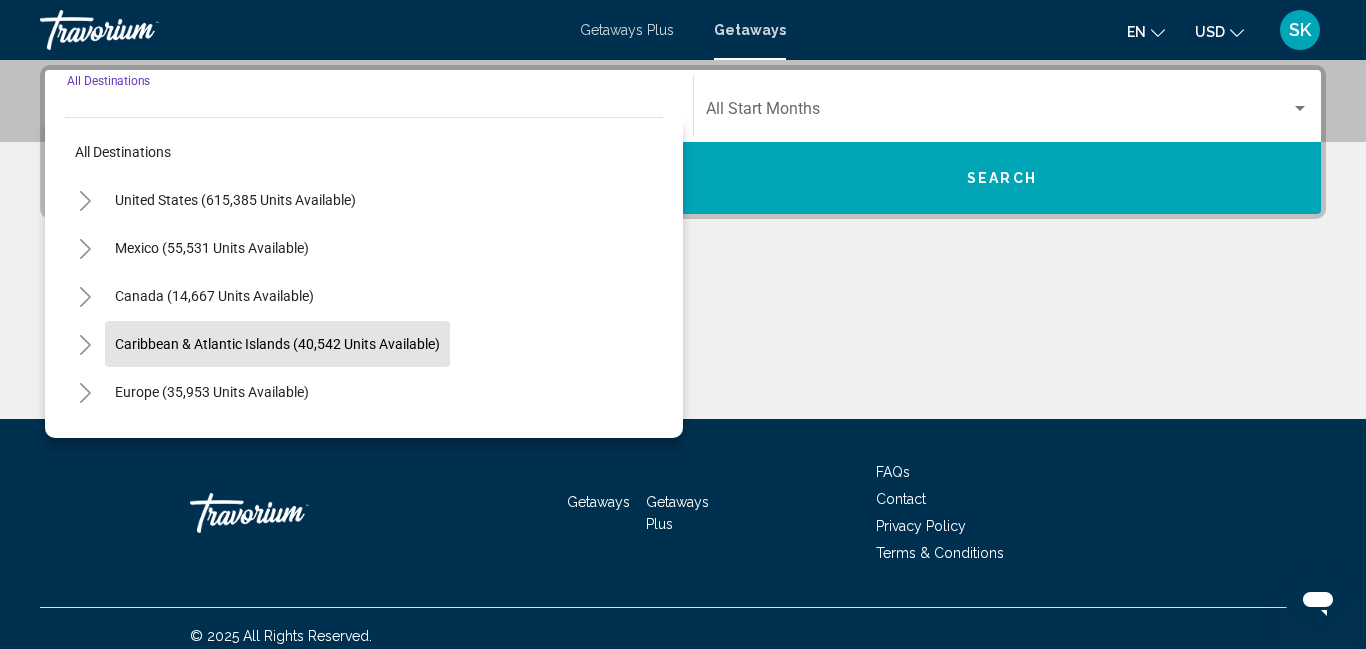 click on "Caribbean & Atlantic Islands (40,542 units available)" at bounding box center (212, 392) 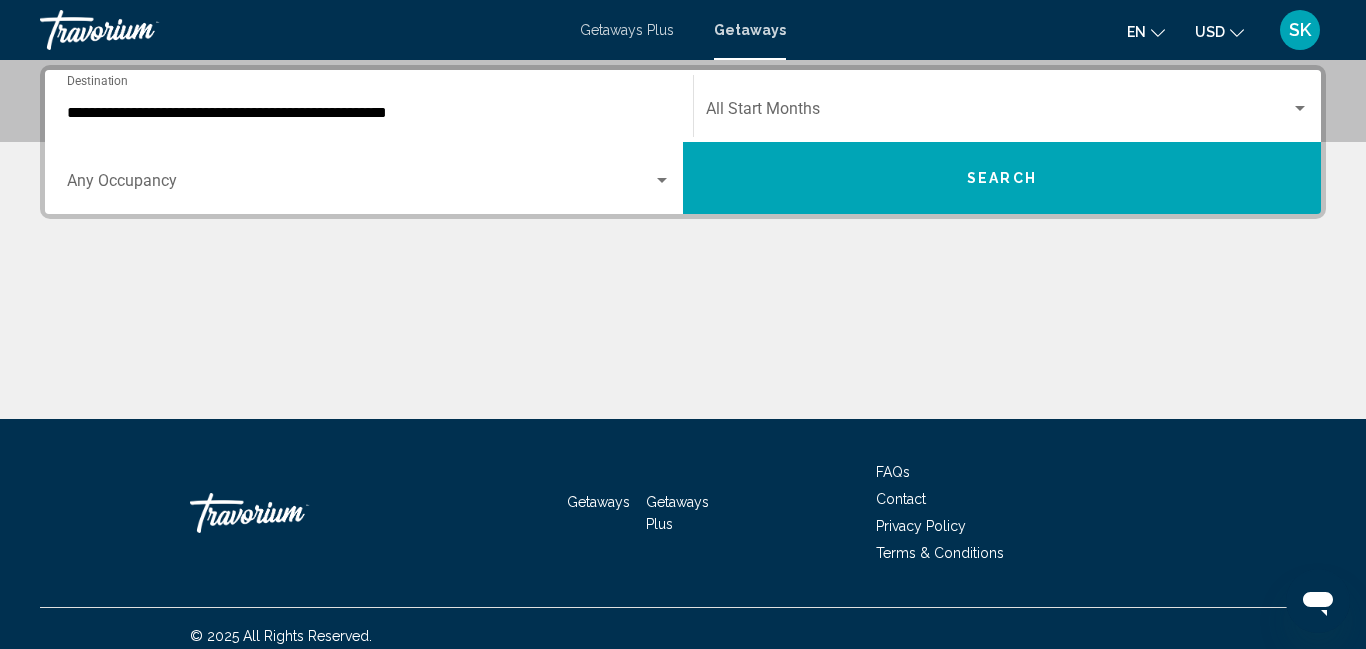 click on "Start Month All Start Months" 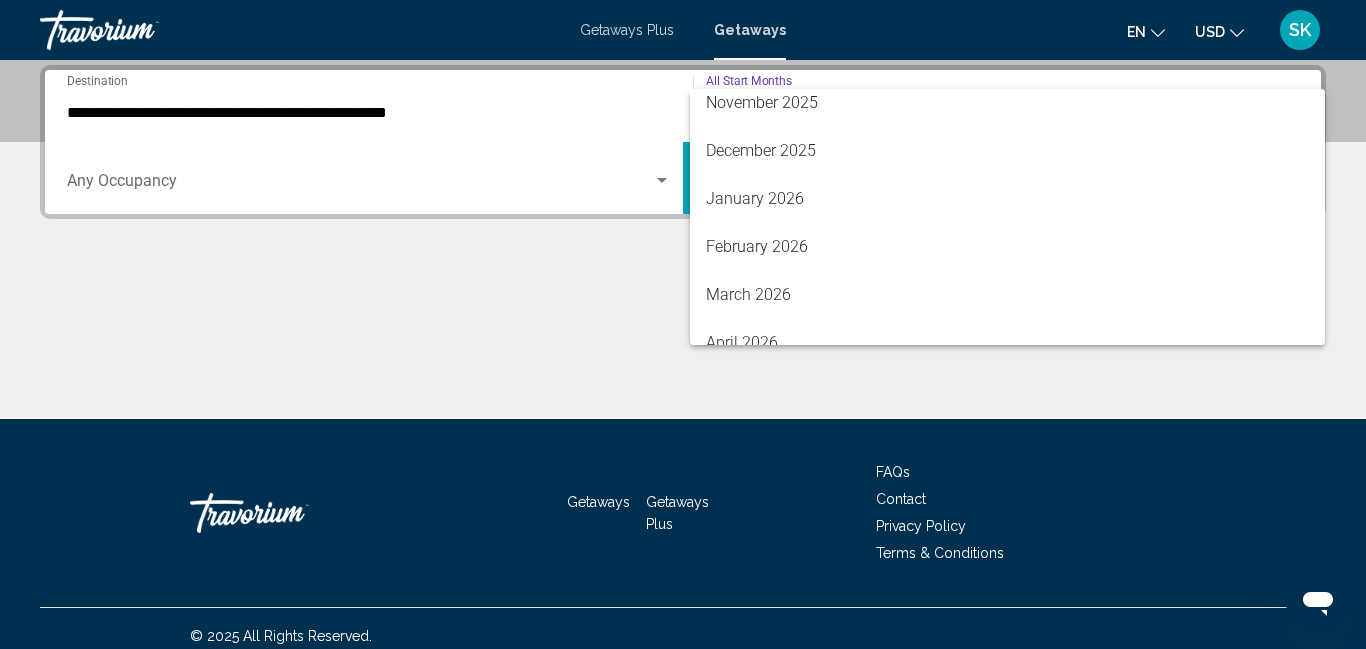 scroll, scrollTop: 204, scrollLeft: 0, axis: vertical 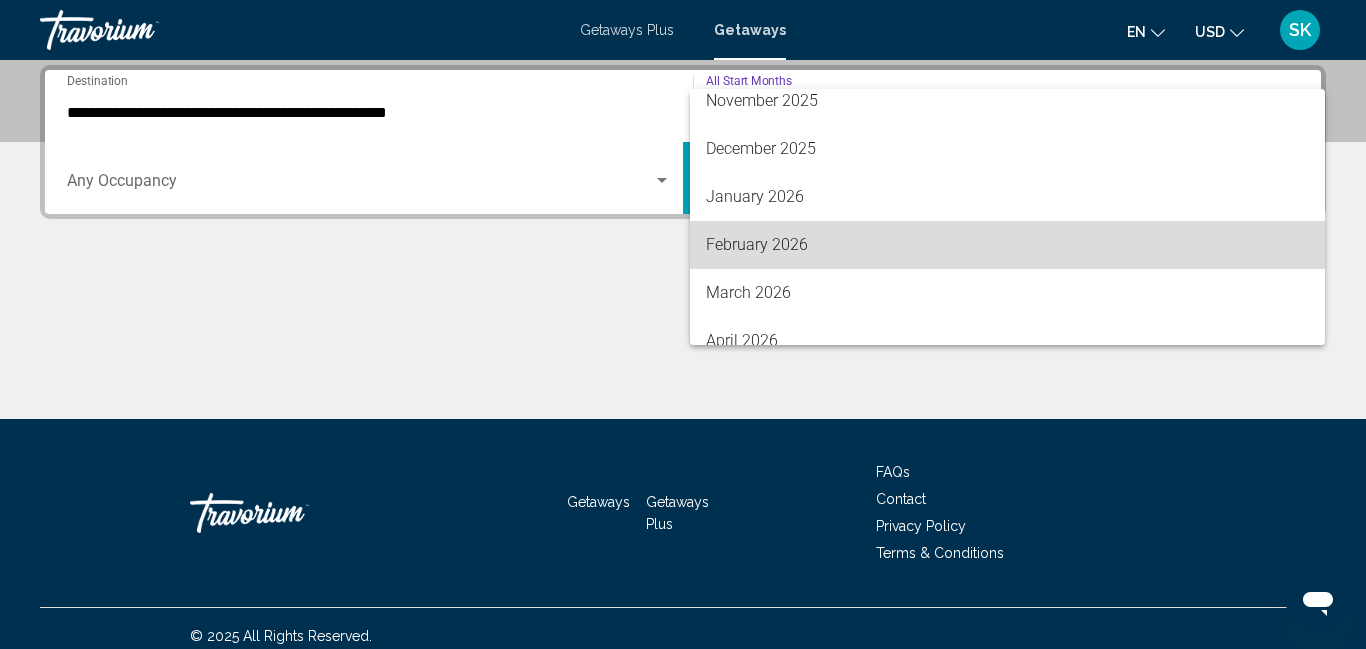 click on "February 2026" at bounding box center [1007, 245] 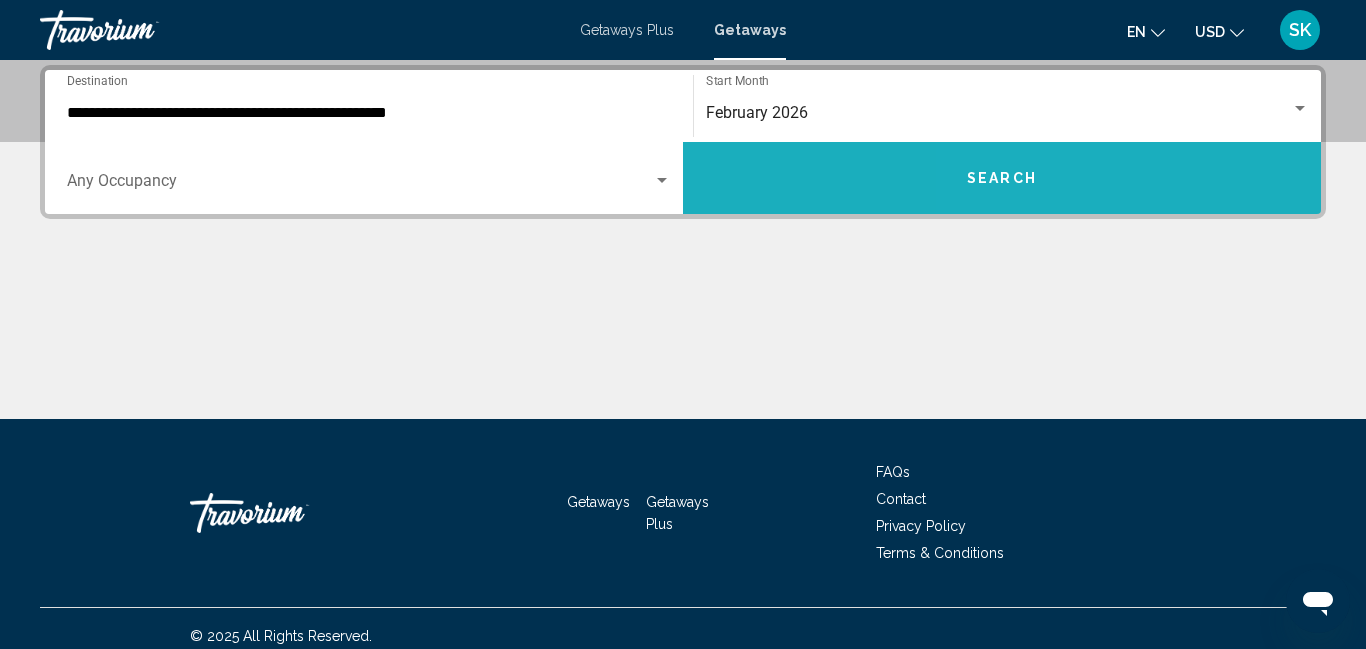click on "Search" at bounding box center [1002, 179] 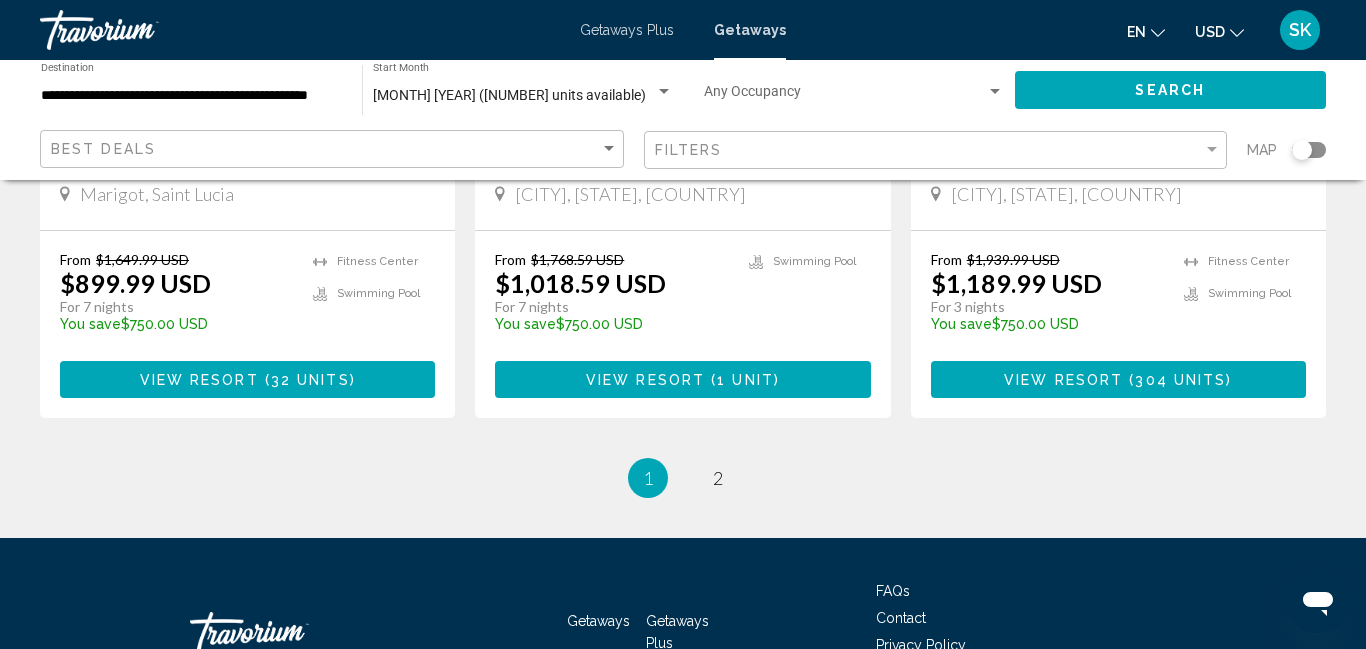 scroll, scrollTop: 2628, scrollLeft: 0, axis: vertical 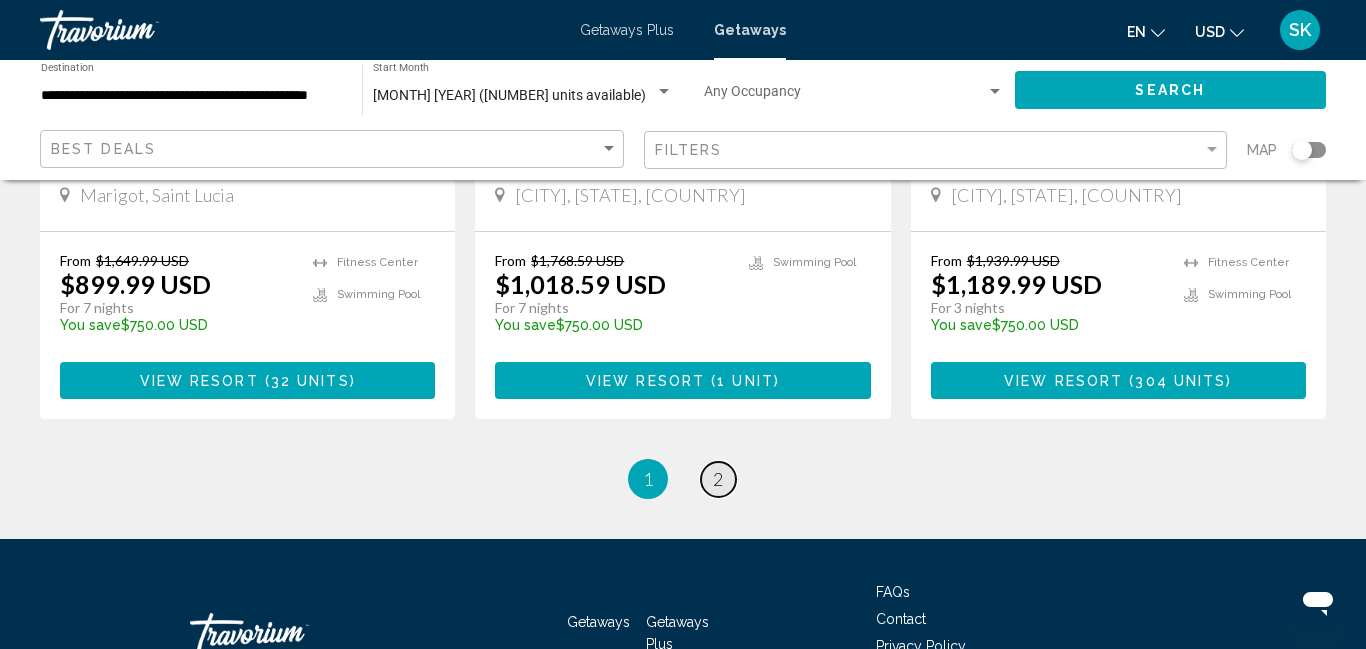 click on "2" at bounding box center (718, 479) 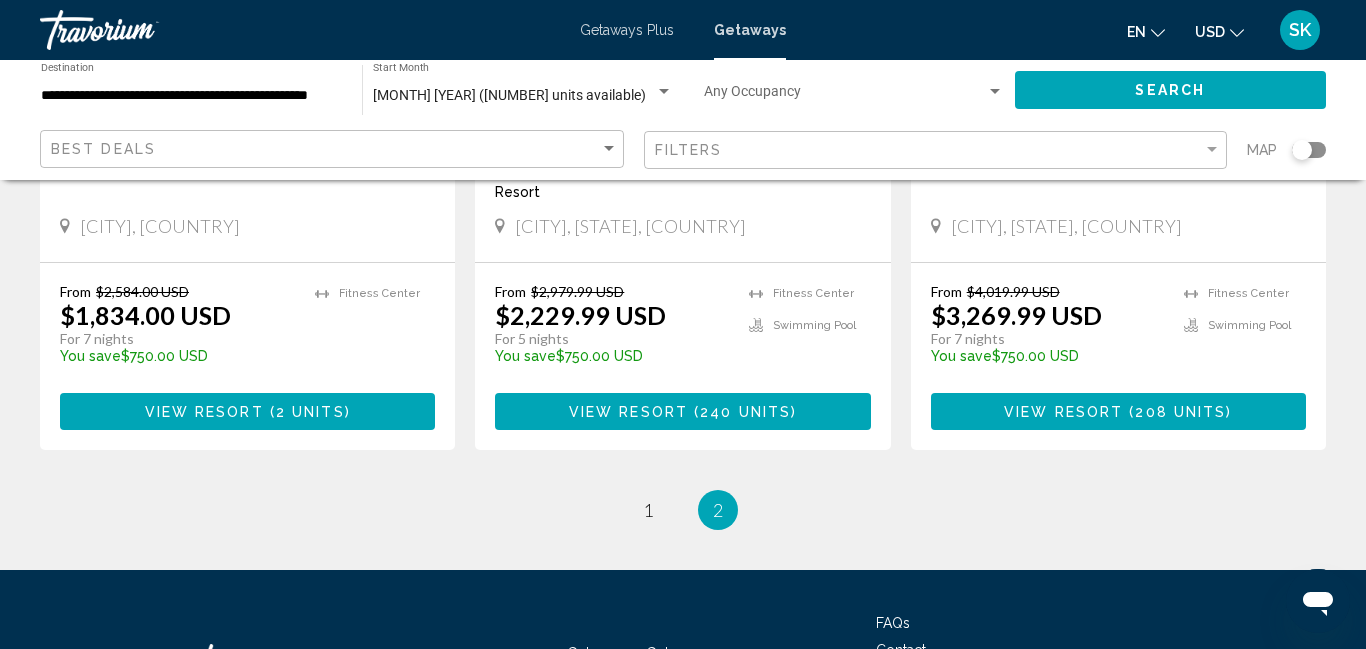 scroll, scrollTop: 496, scrollLeft: 0, axis: vertical 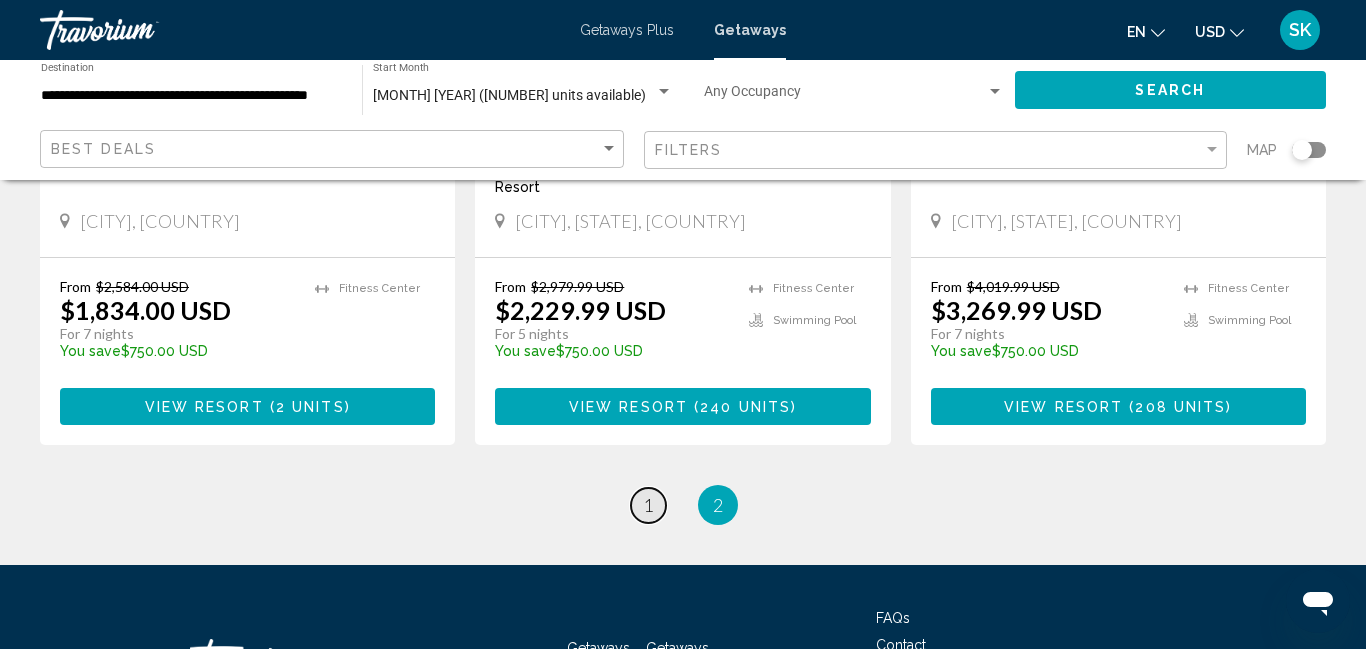 click on "1" at bounding box center (648, 505) 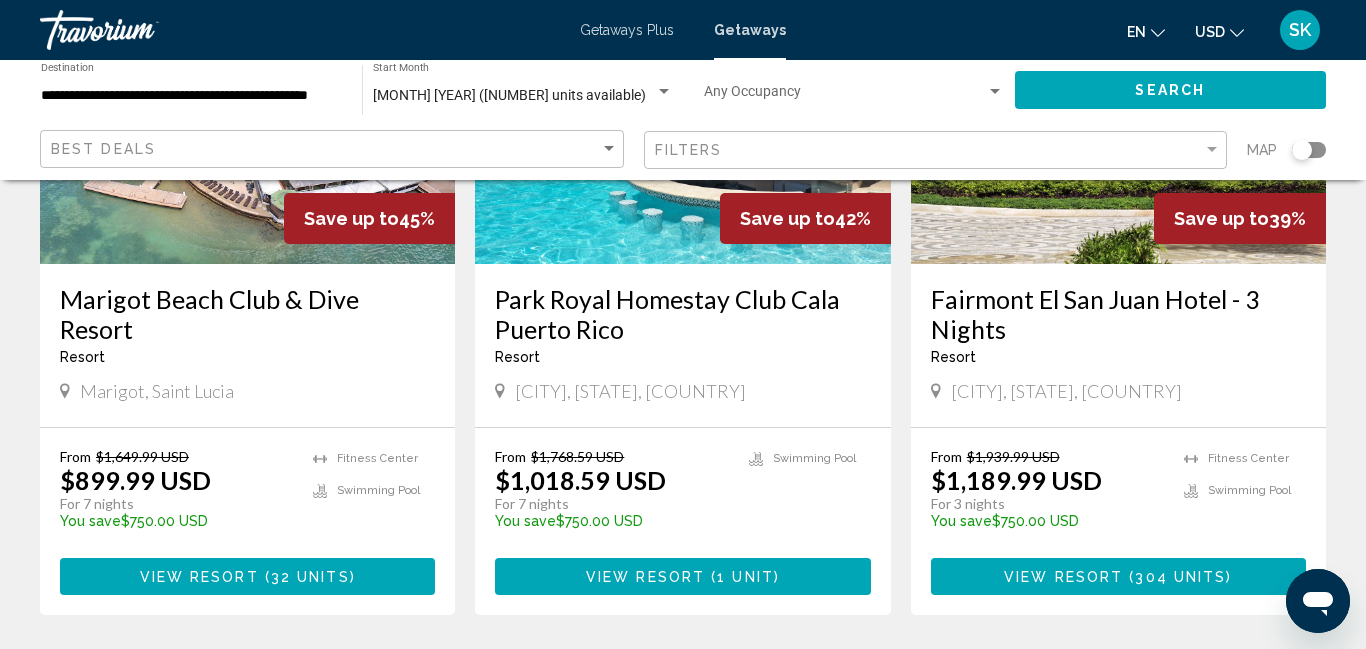 scroll, scrollTop: 2434, scrollLeft: 0, axis: vertical 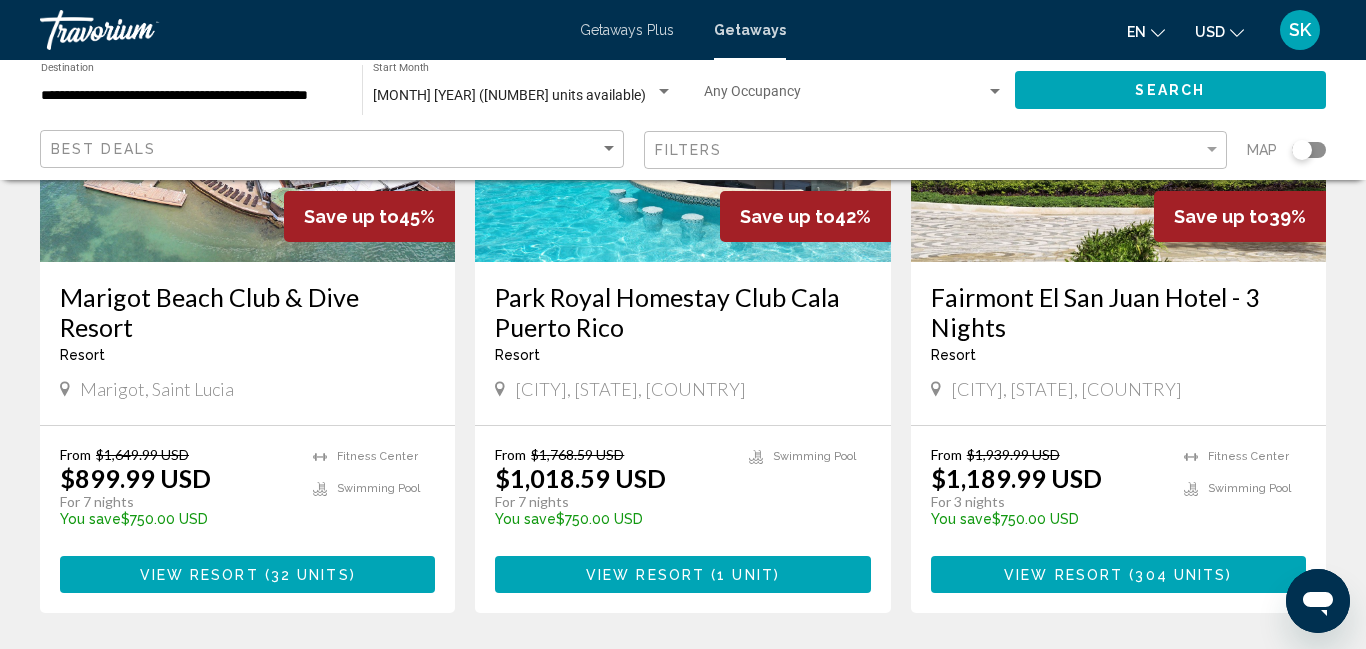 click on "1 unit" at bounding box center [745, 575] 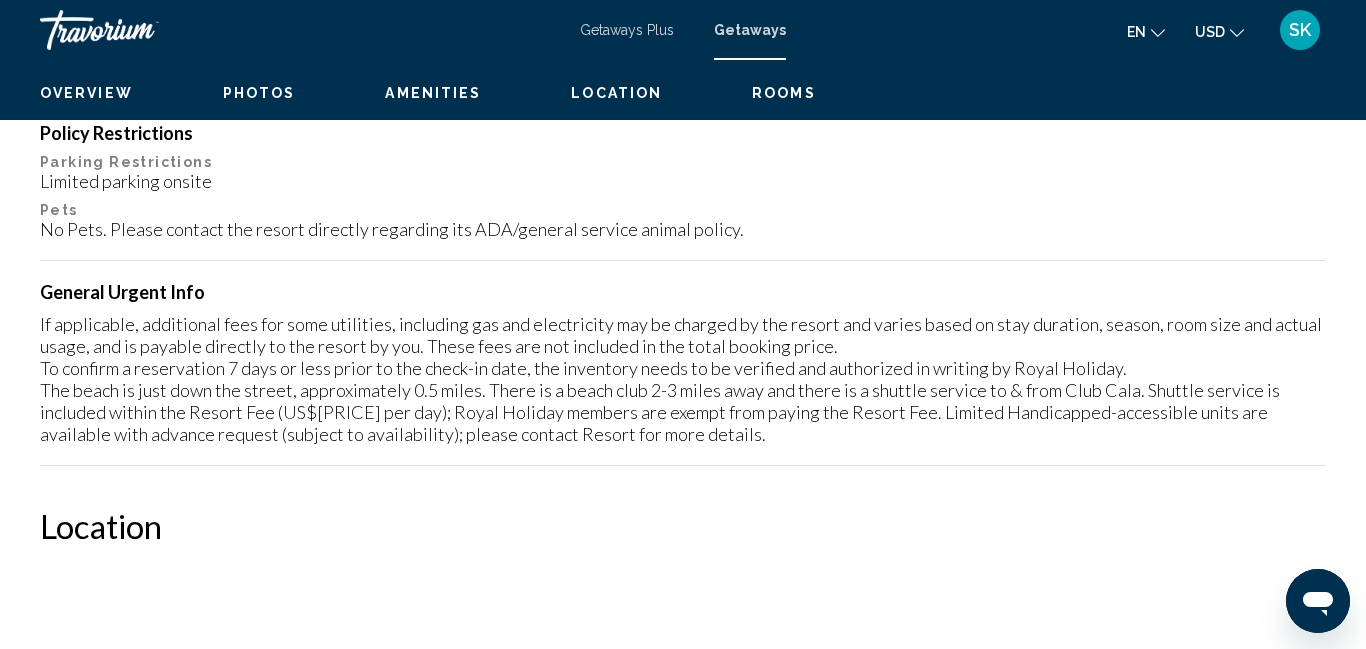 scroll, scrollTop: 210, scrollLeft: 0, axis: vertical 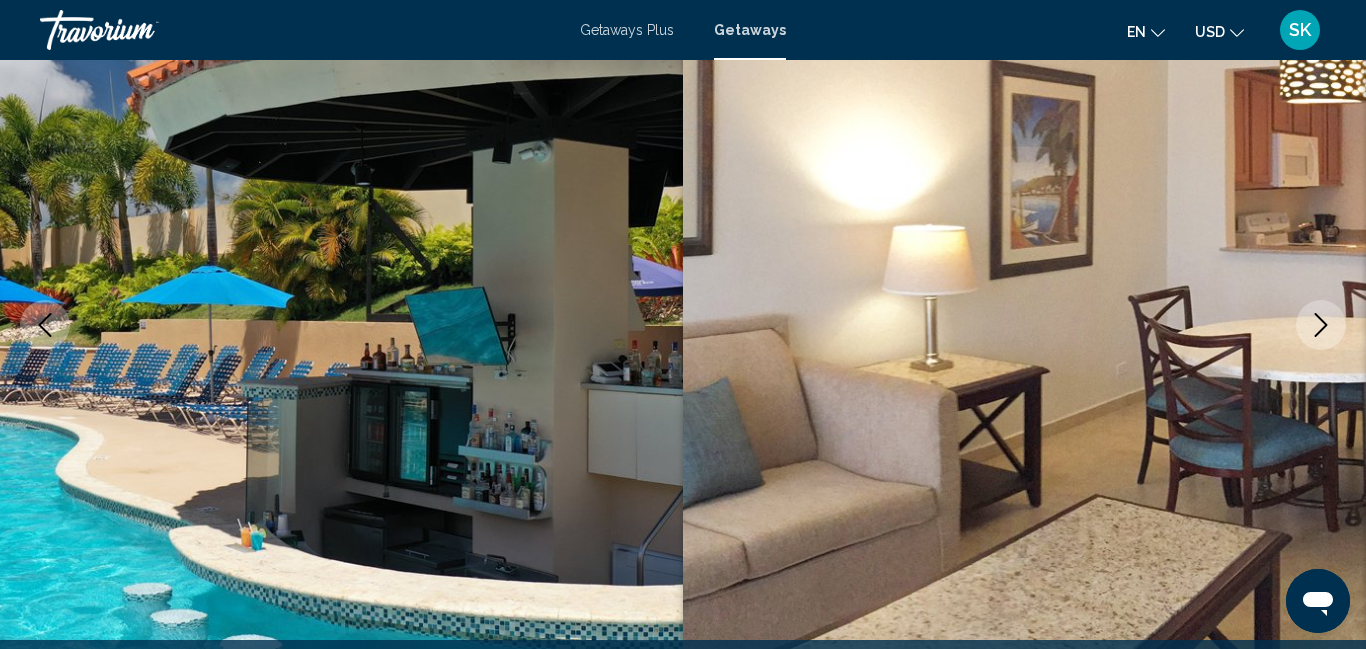click 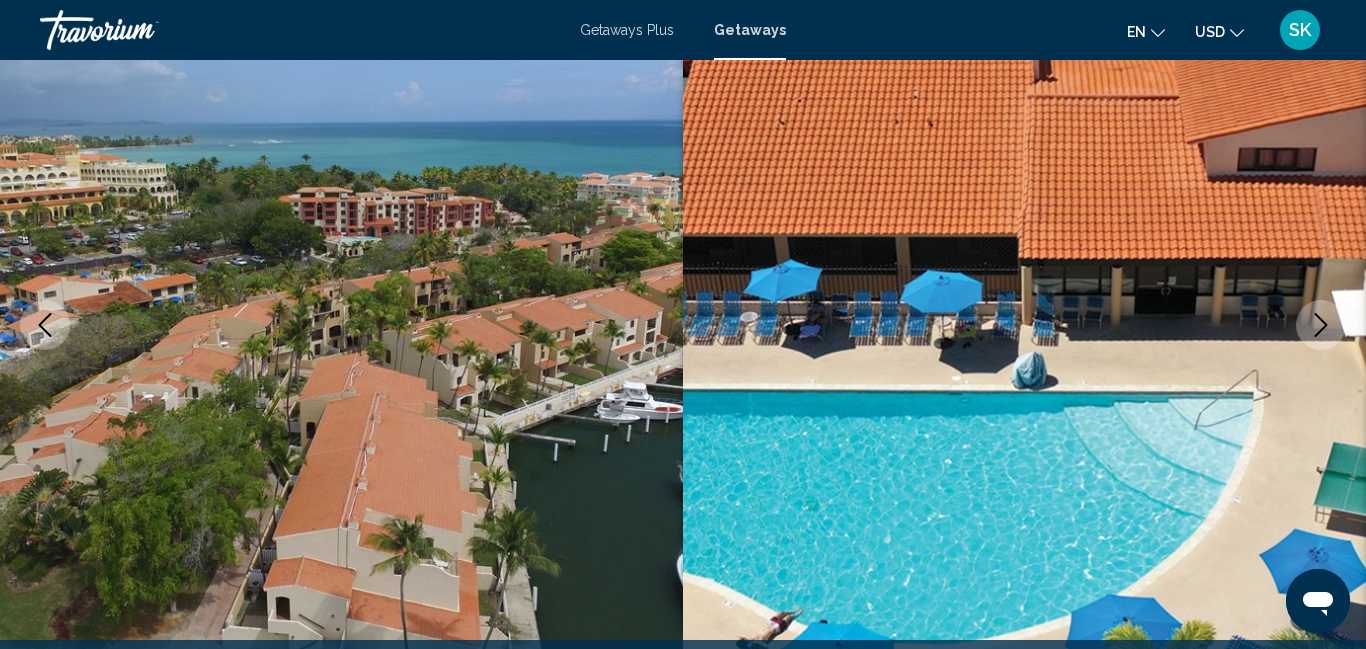 click 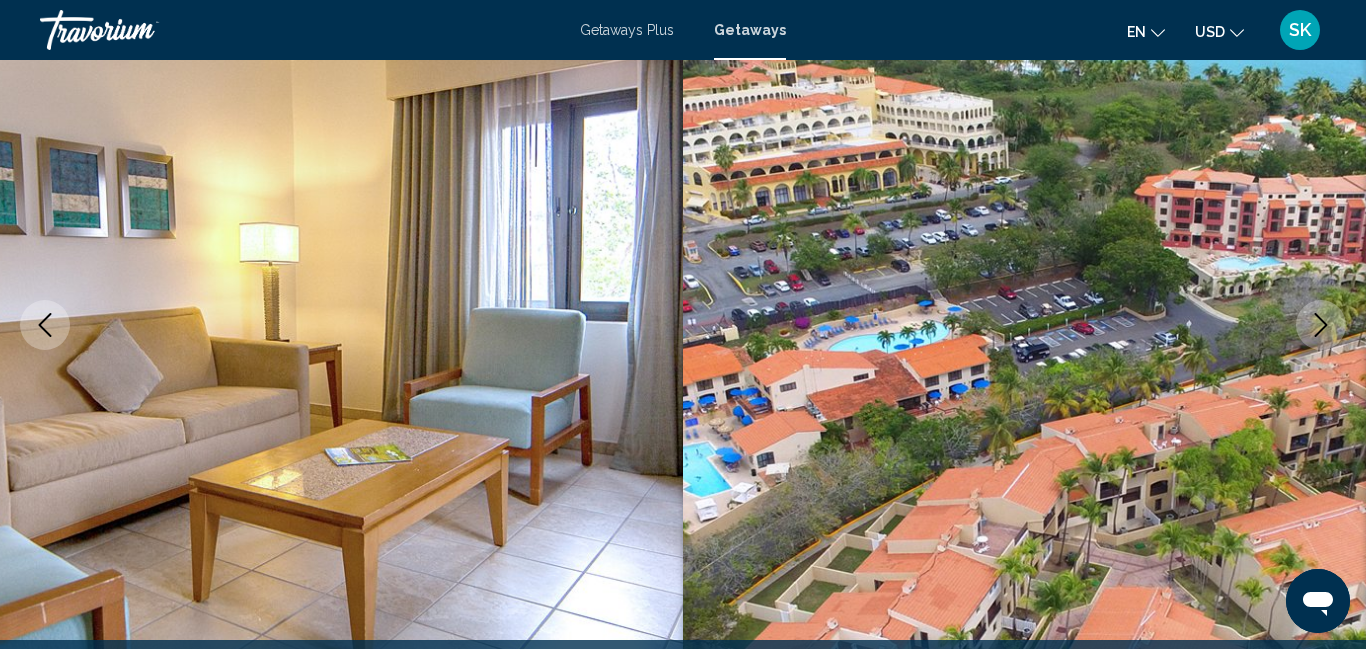 click 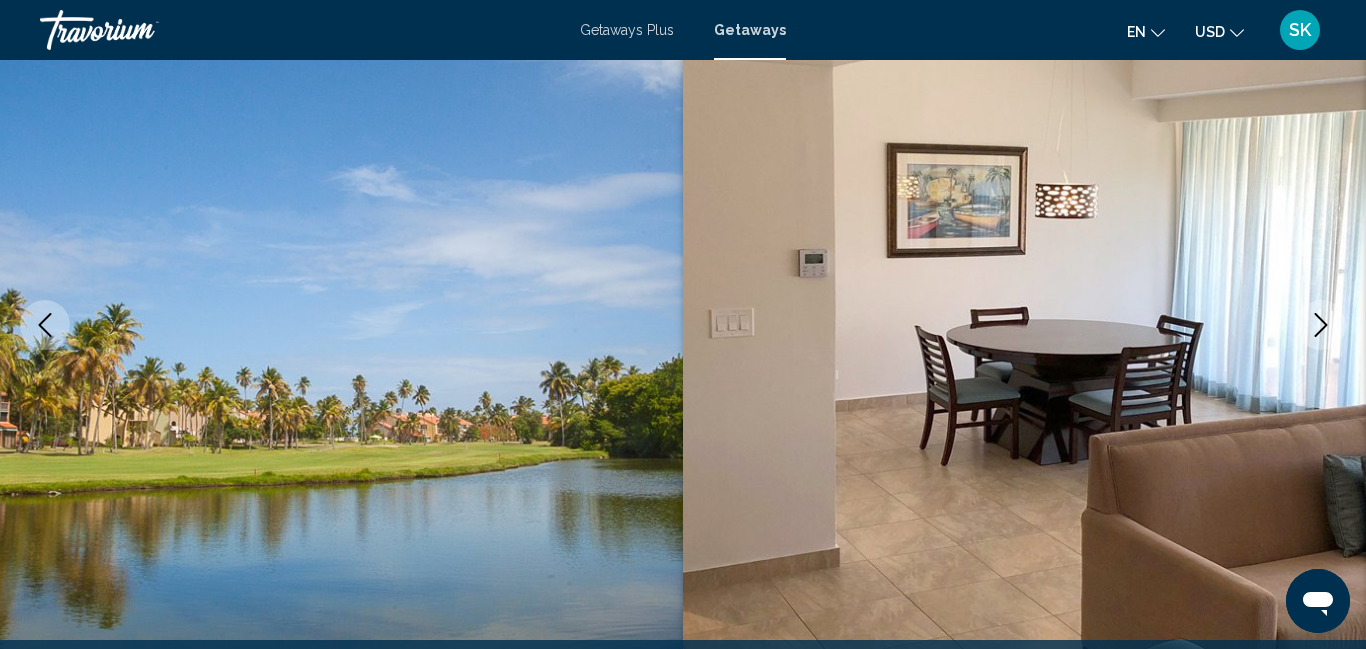 click 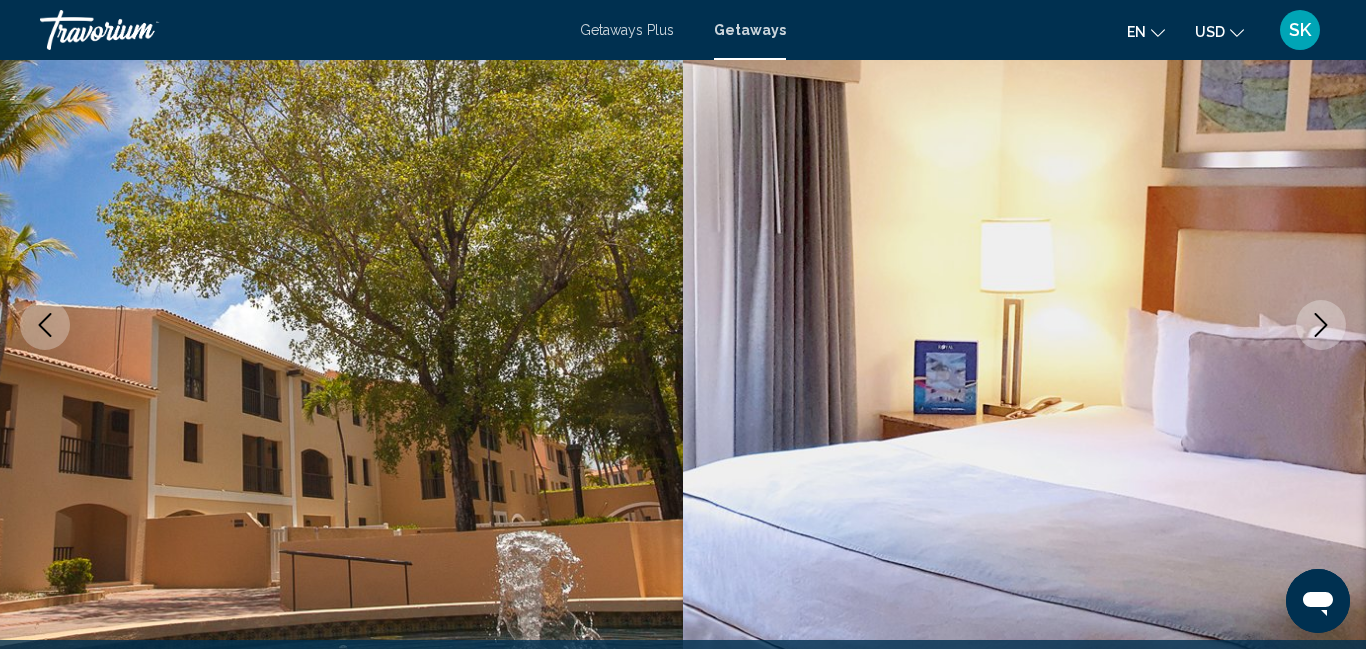 click 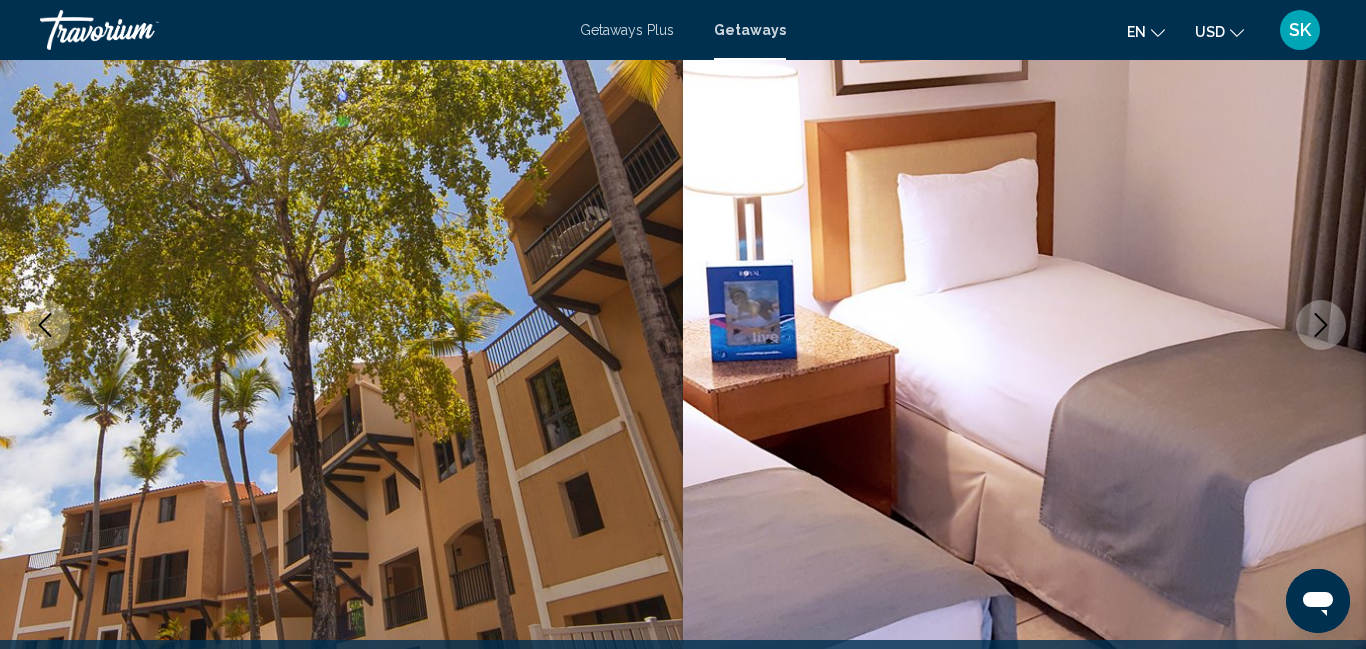 click 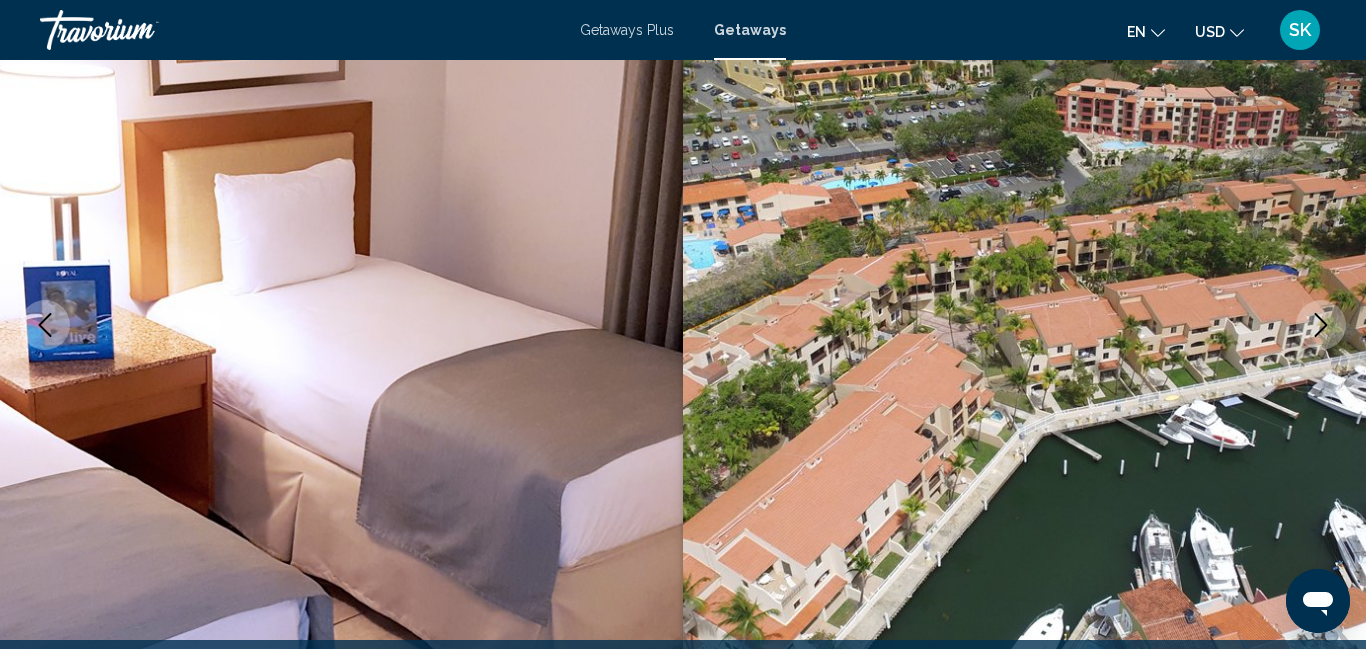 click 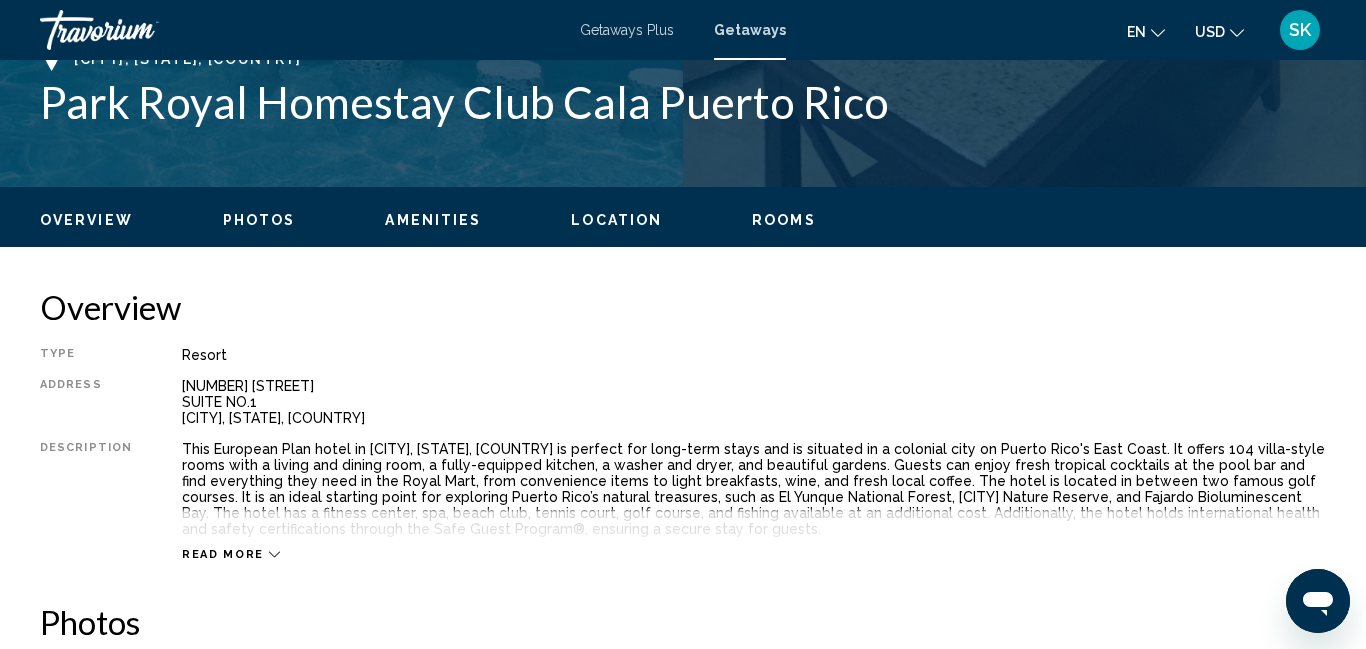 scroll, scrollTop: 851, scrollLeft: 0, axis: vertical 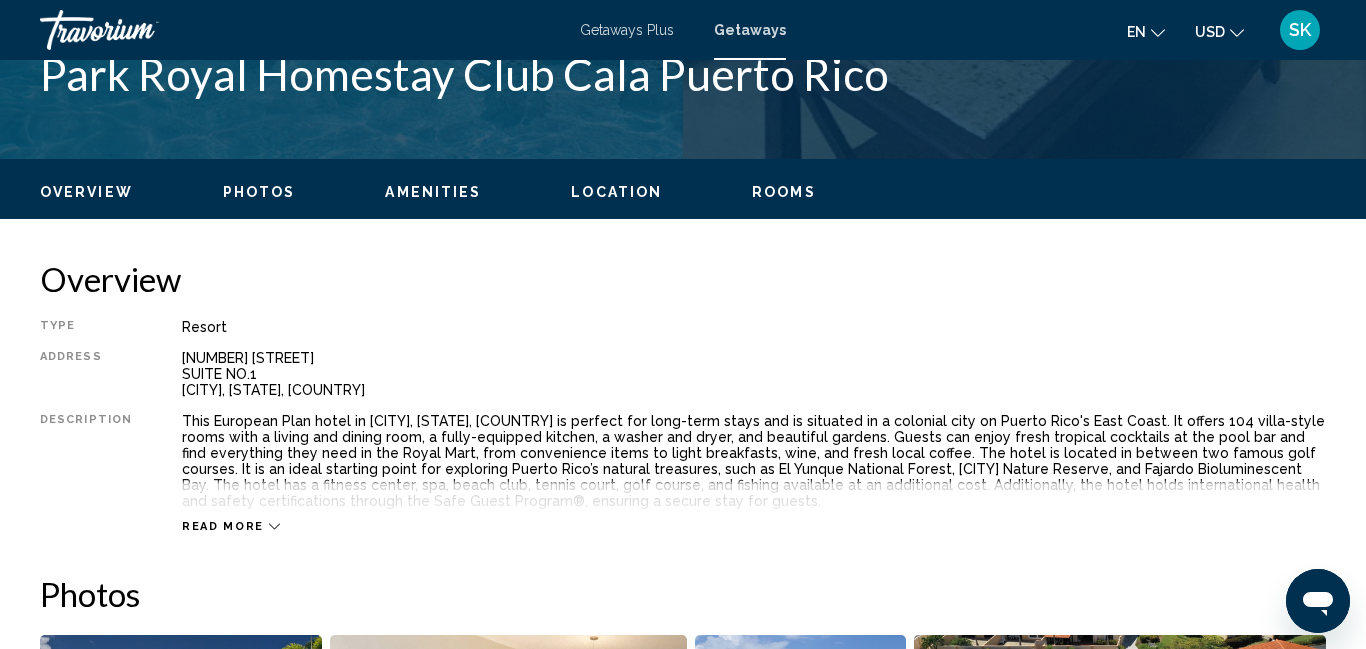 click on "Read more" at bounding box center [223, 526] 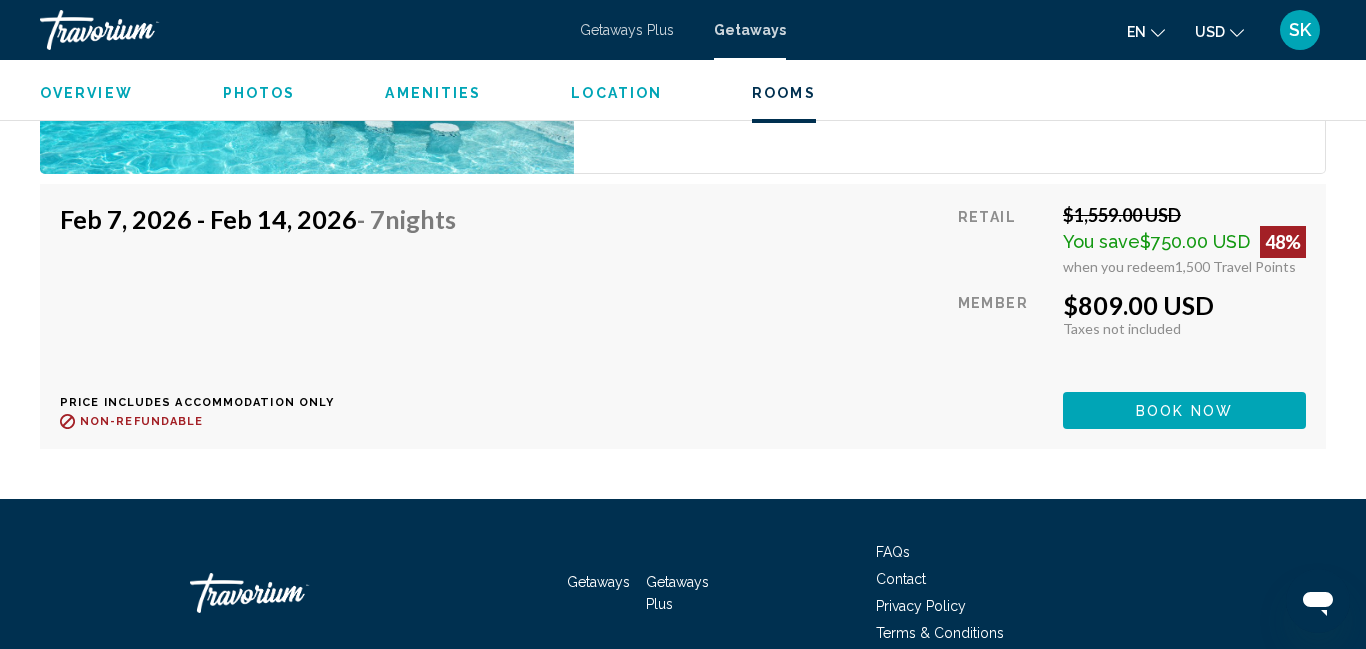 scroll, scrollTop: 3936, scrollLeft: 0, axis: vertical 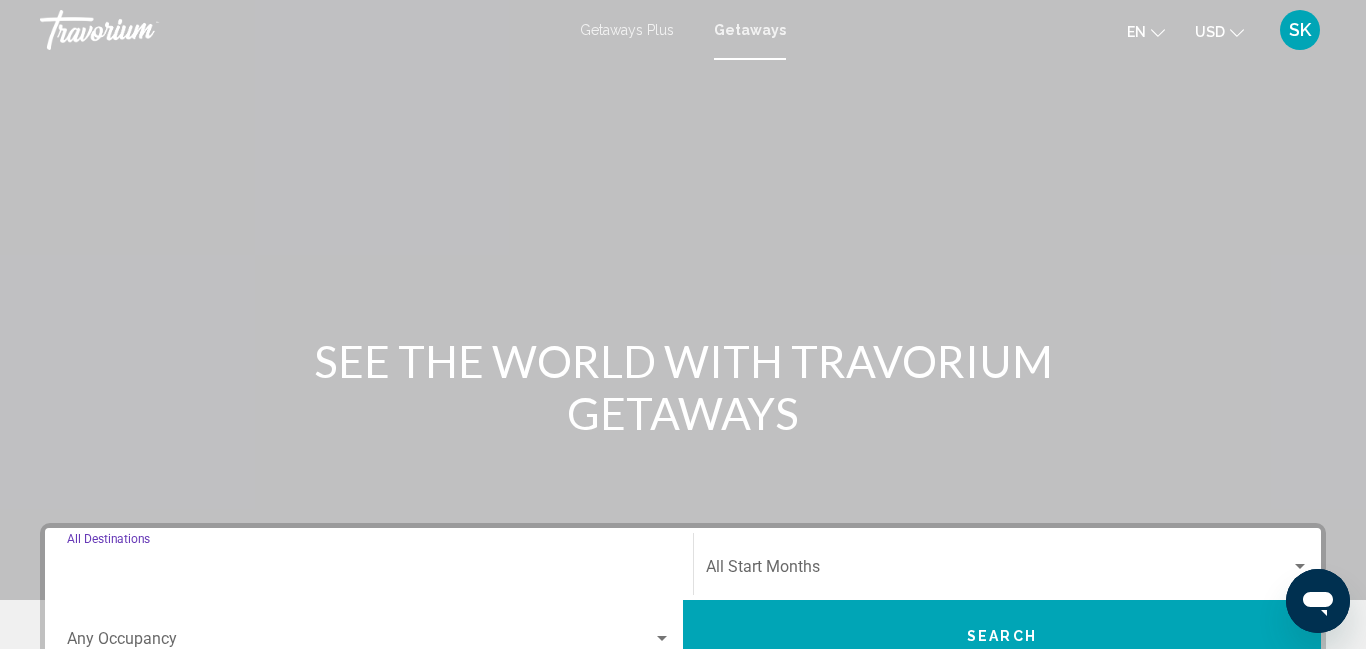 click on "Destination All Destinations" at bounding box center [369, 571] 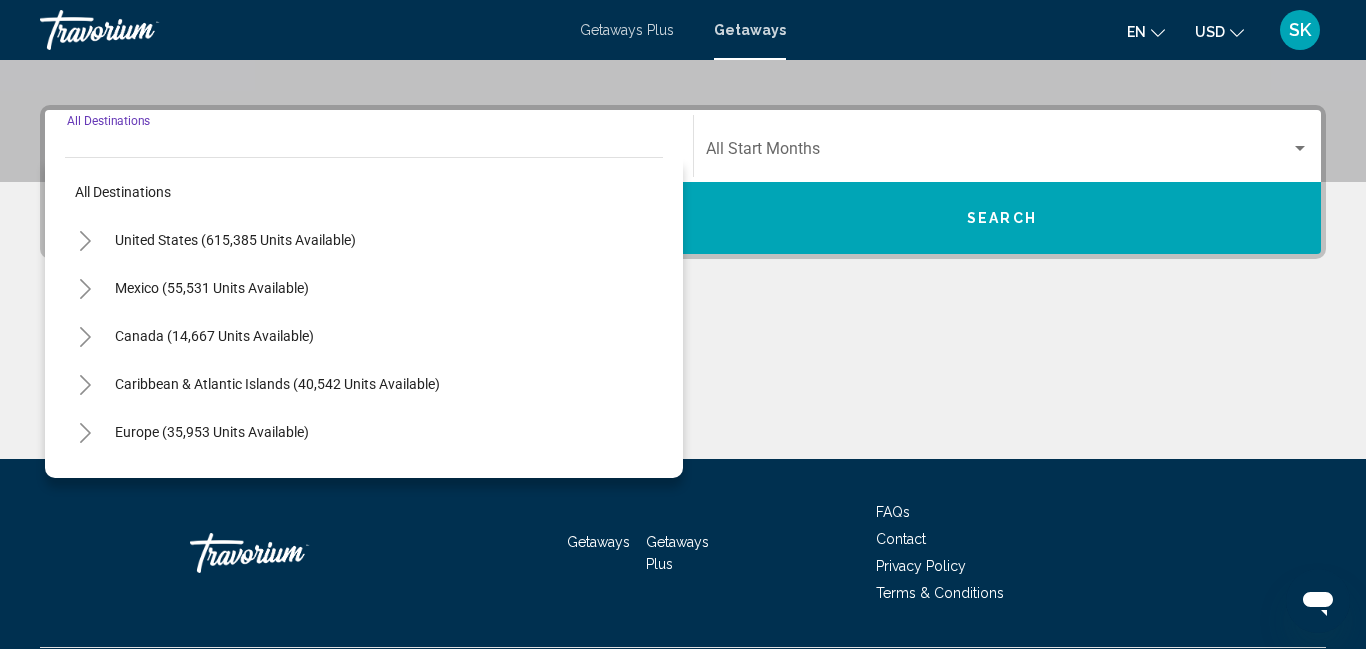 scroll, scrollTop: 458, scrollLeft: 0, axis: vertical 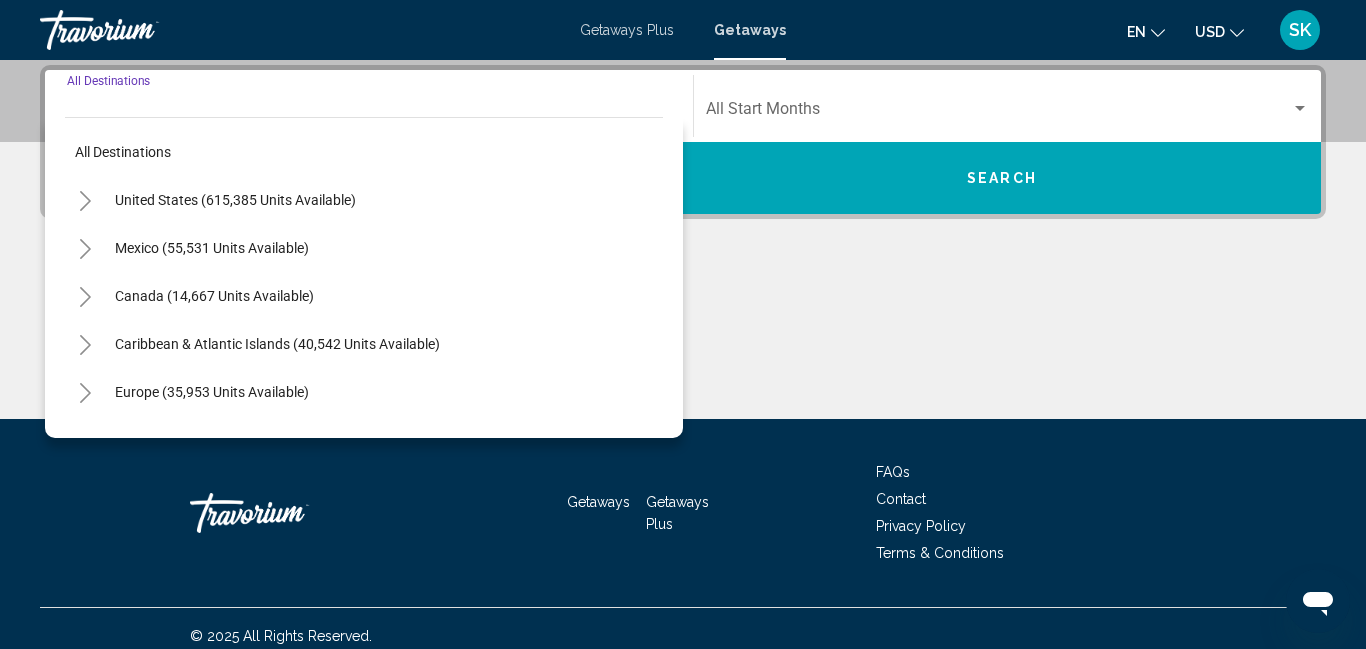 click 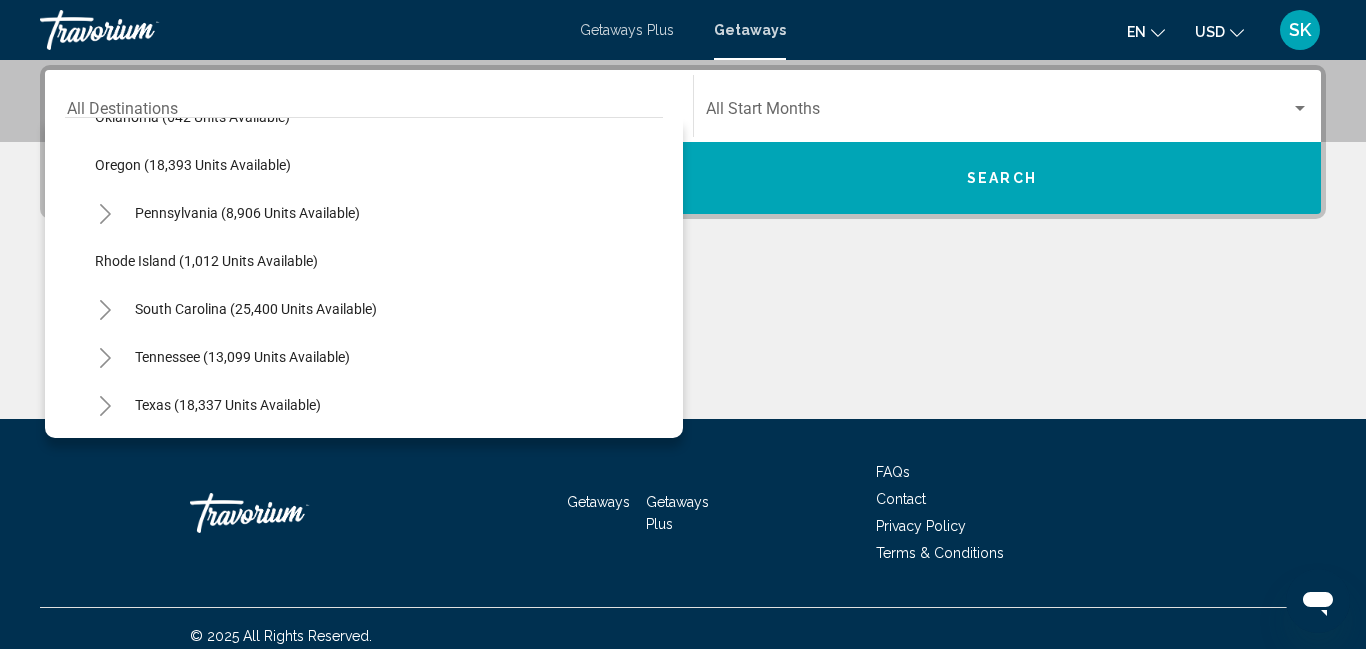 scroll, scrollTop: 1584, scrollLeft: 0, axis: vertical 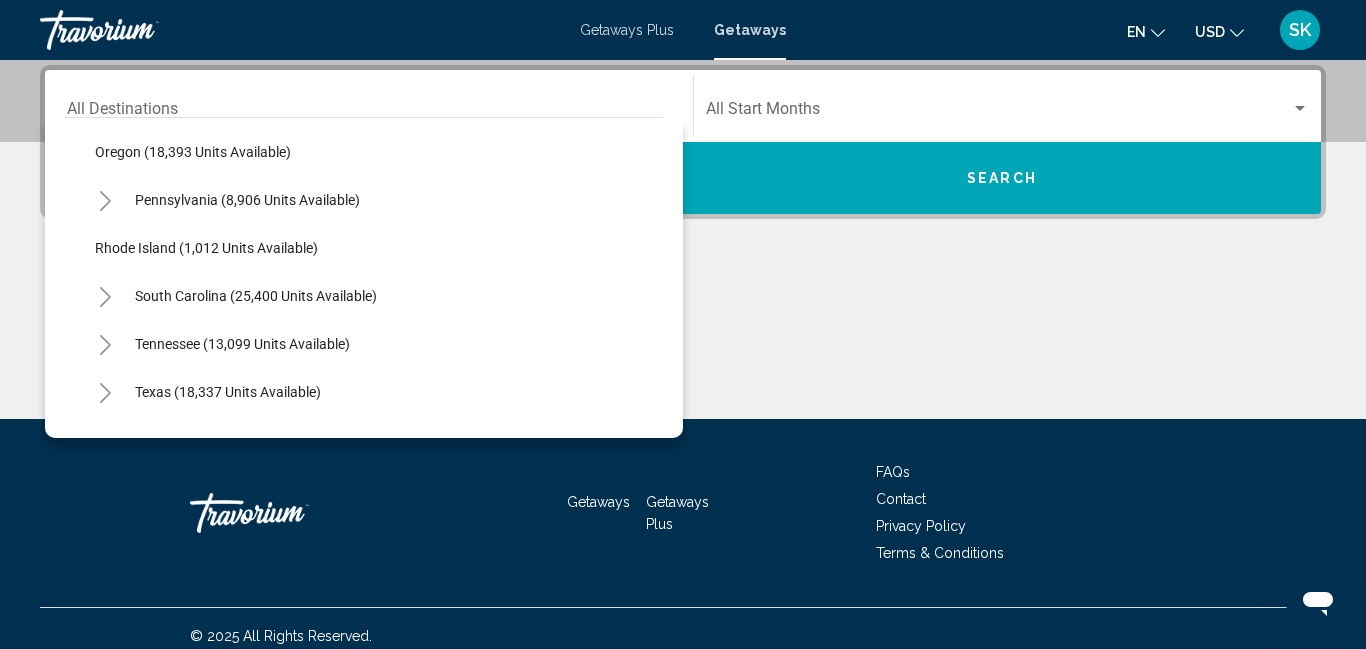 click on "Rhode Island (1,012 units available)" 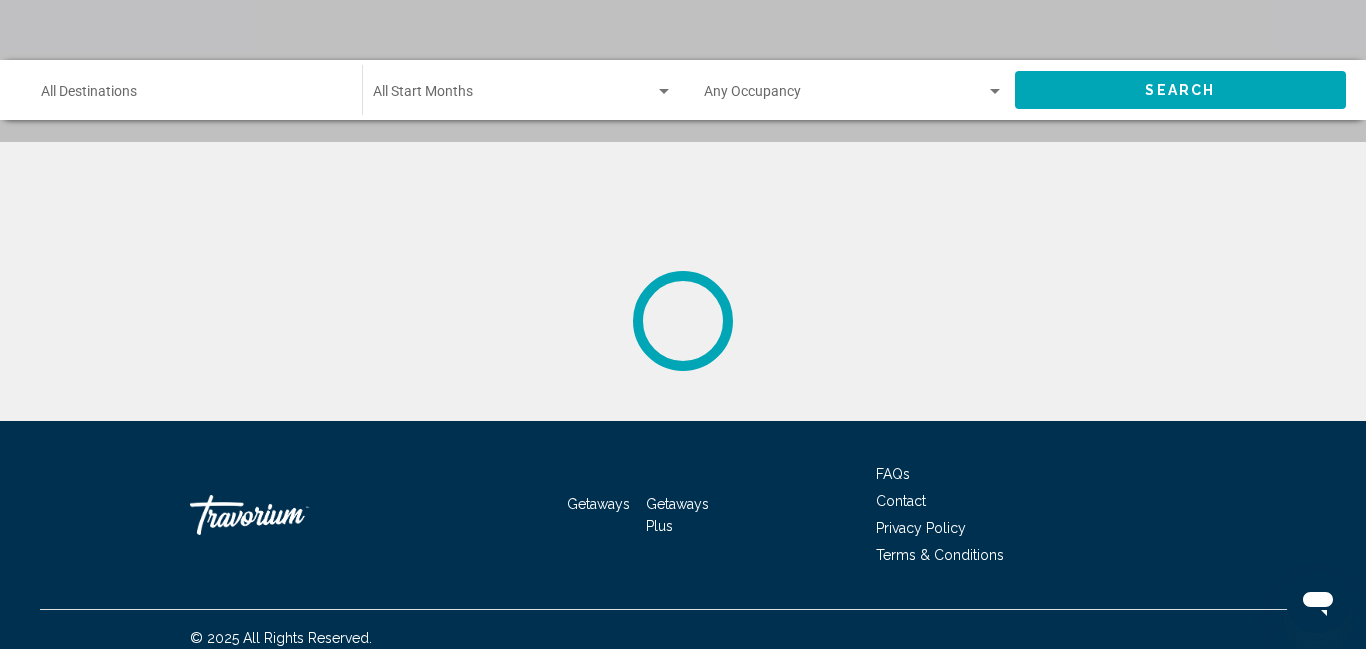 scroll, scrollTop: 0, scrollLeft: 0, axis: both 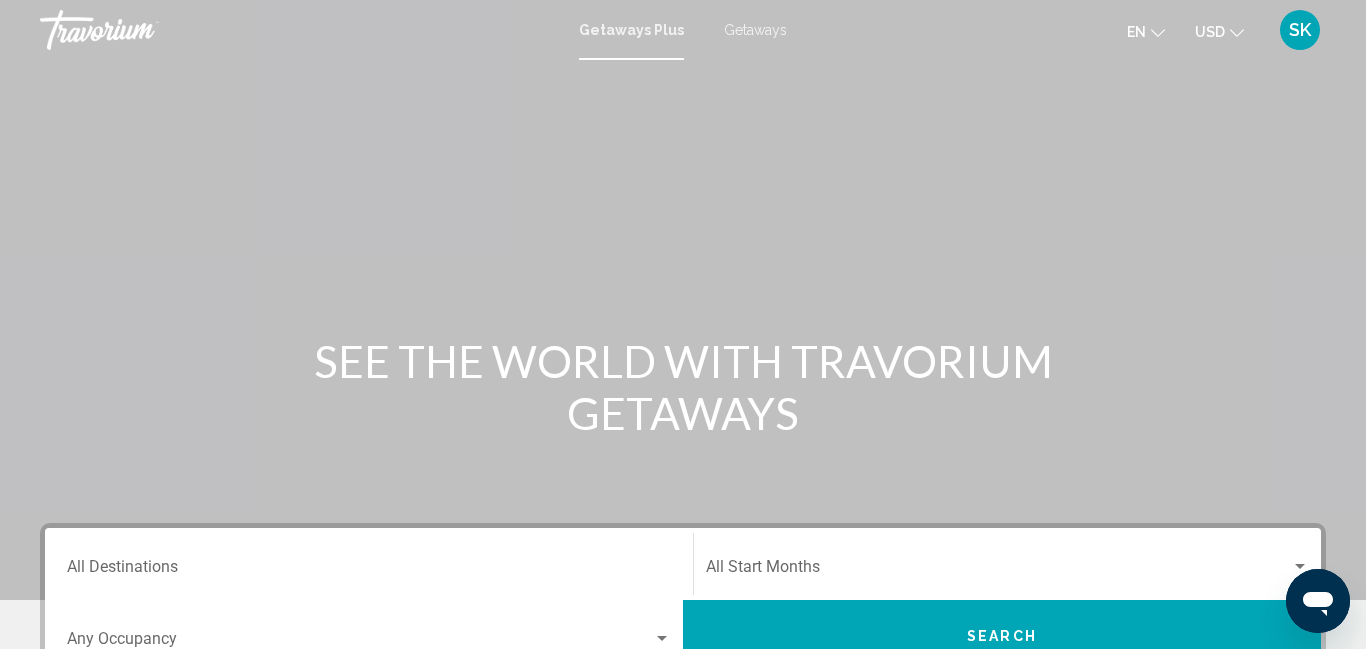 click on "Getaways" at bounding box center [755, 30] 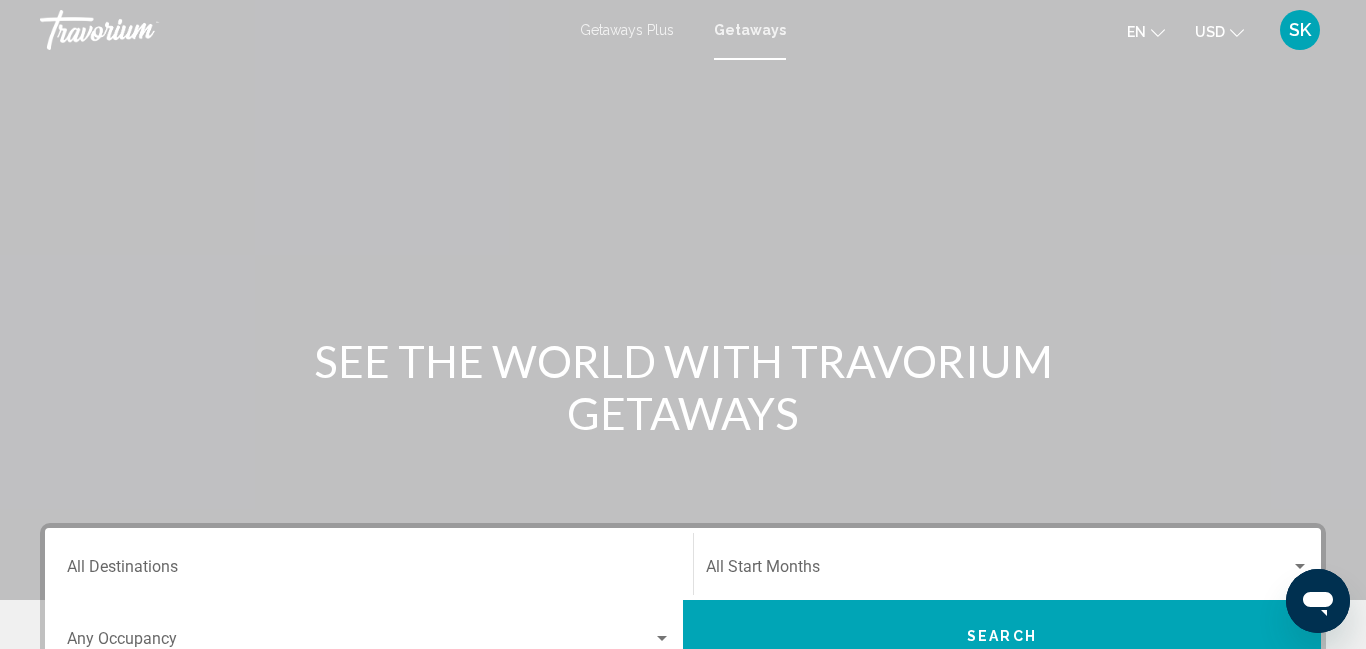 click on "Destination All Destinations" at bounding box center [369, 564] 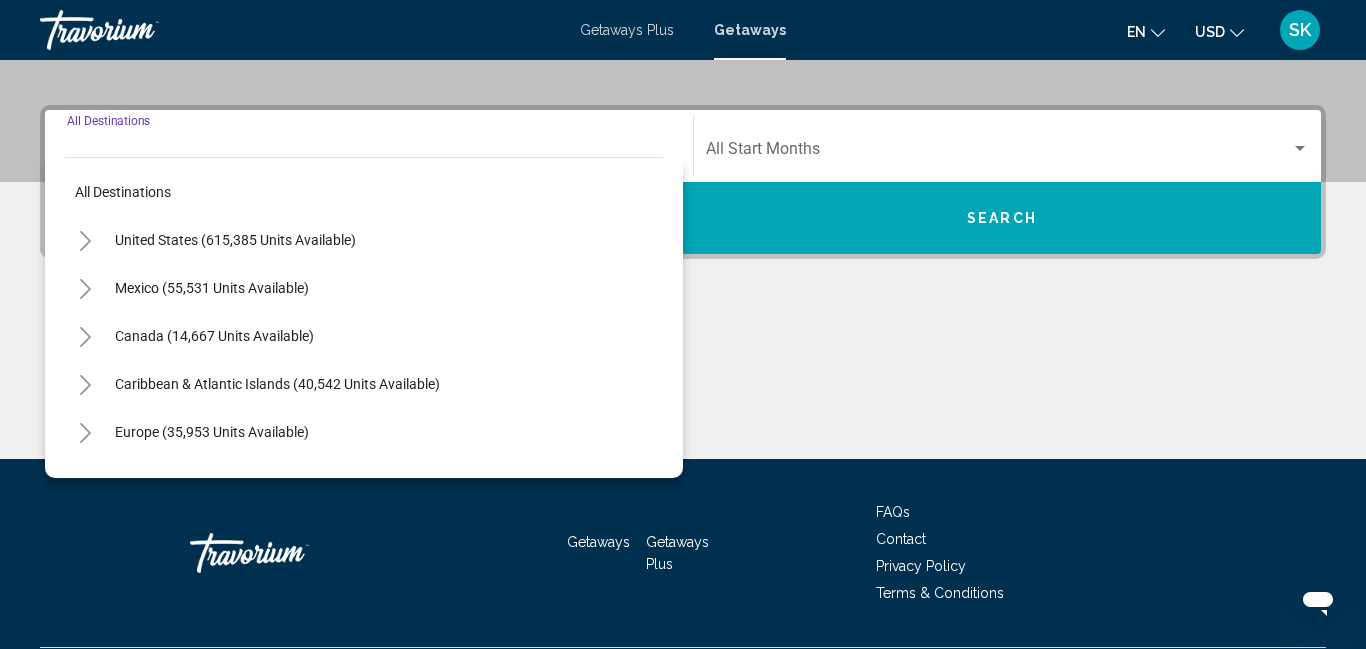 scroll, scrollTop: 458, scrollLeft: 0, axis: vertical 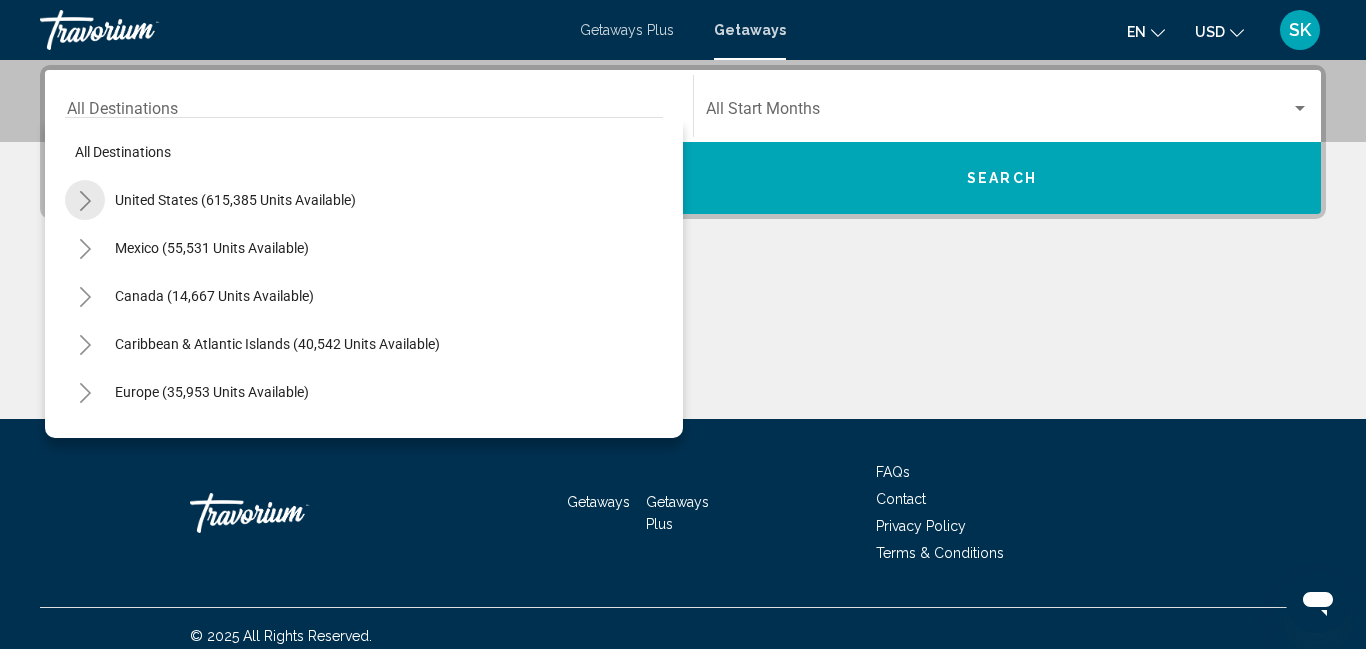 click 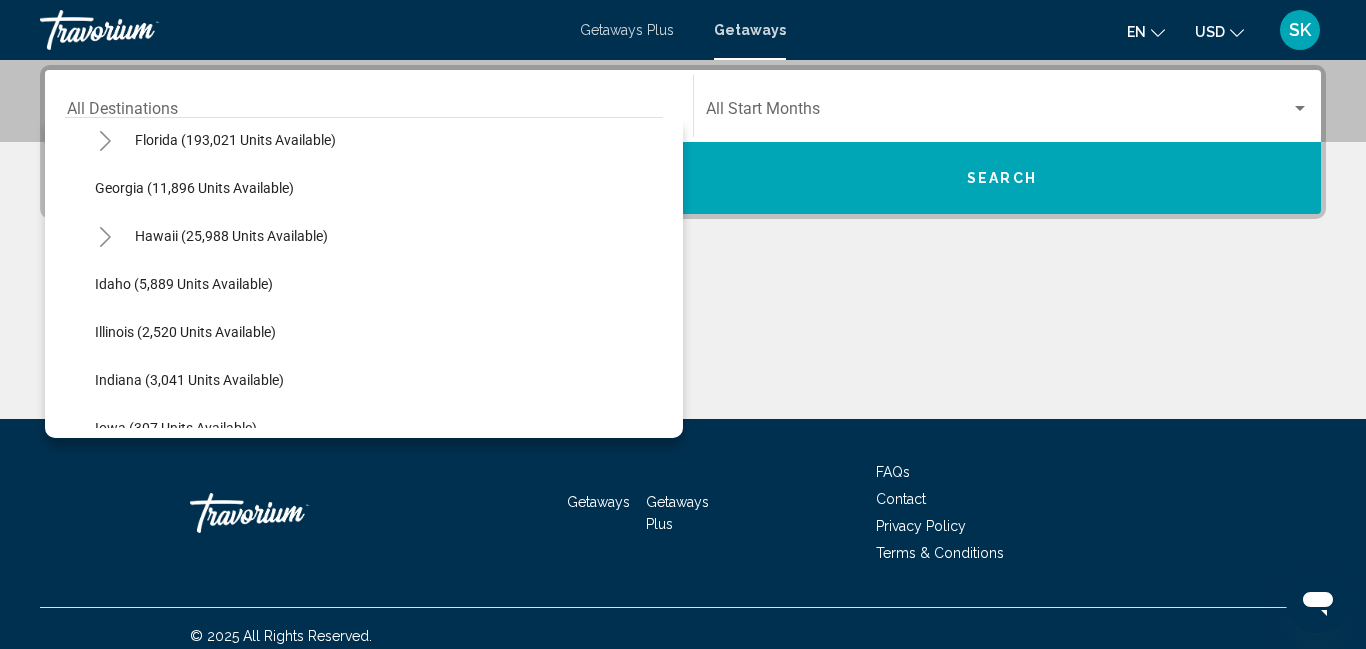 scroll, scrollTop: 397, scrollLeft: 0, axis: vertical 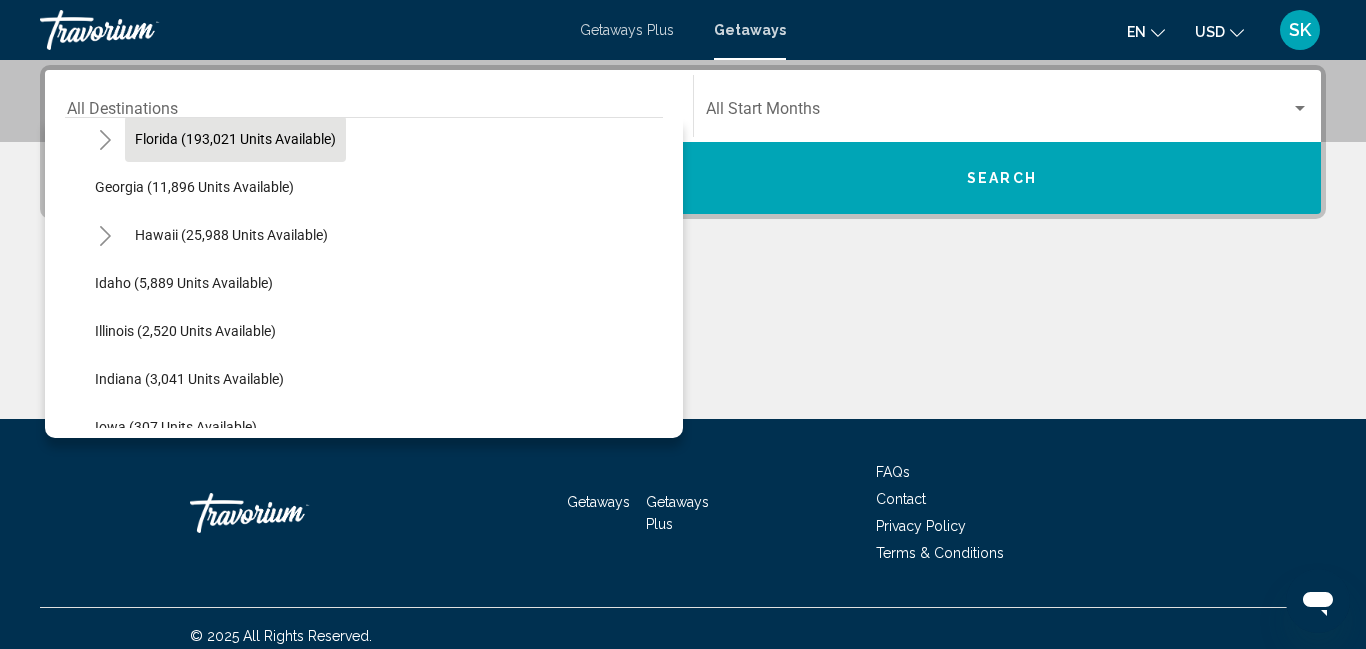 click on "Florida (193,021 units available)" 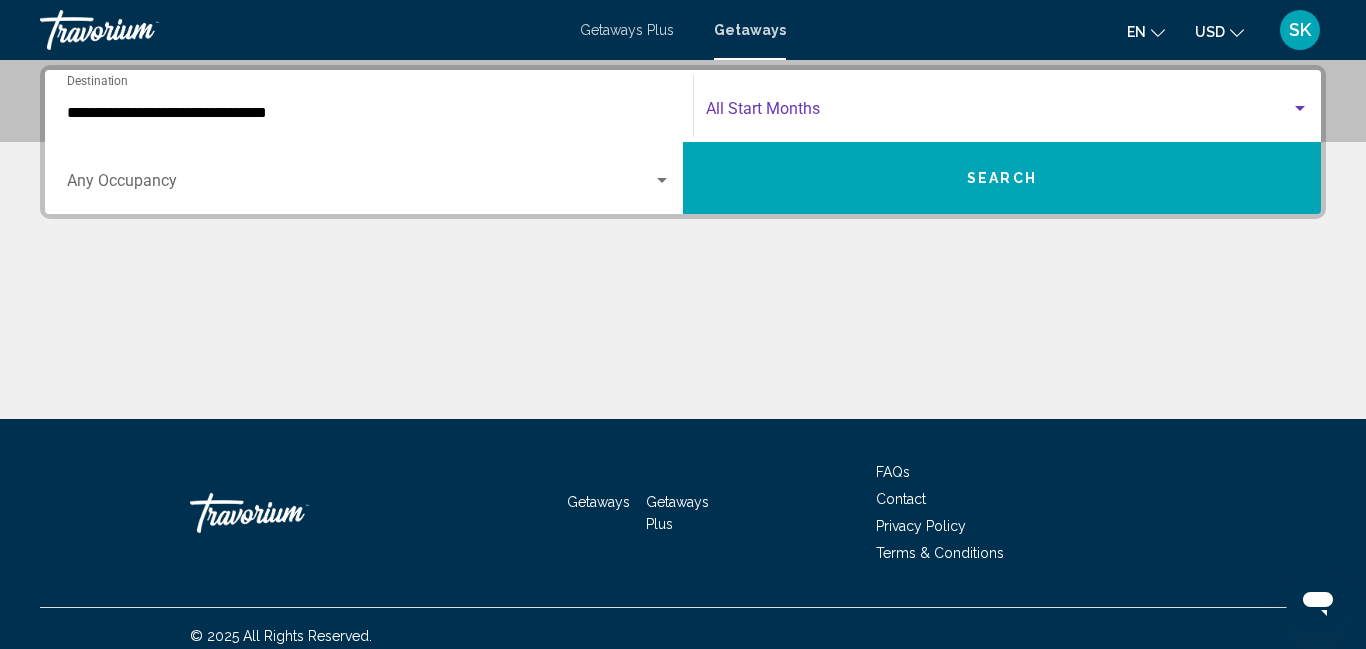 click at bounding box center (1300, 108) 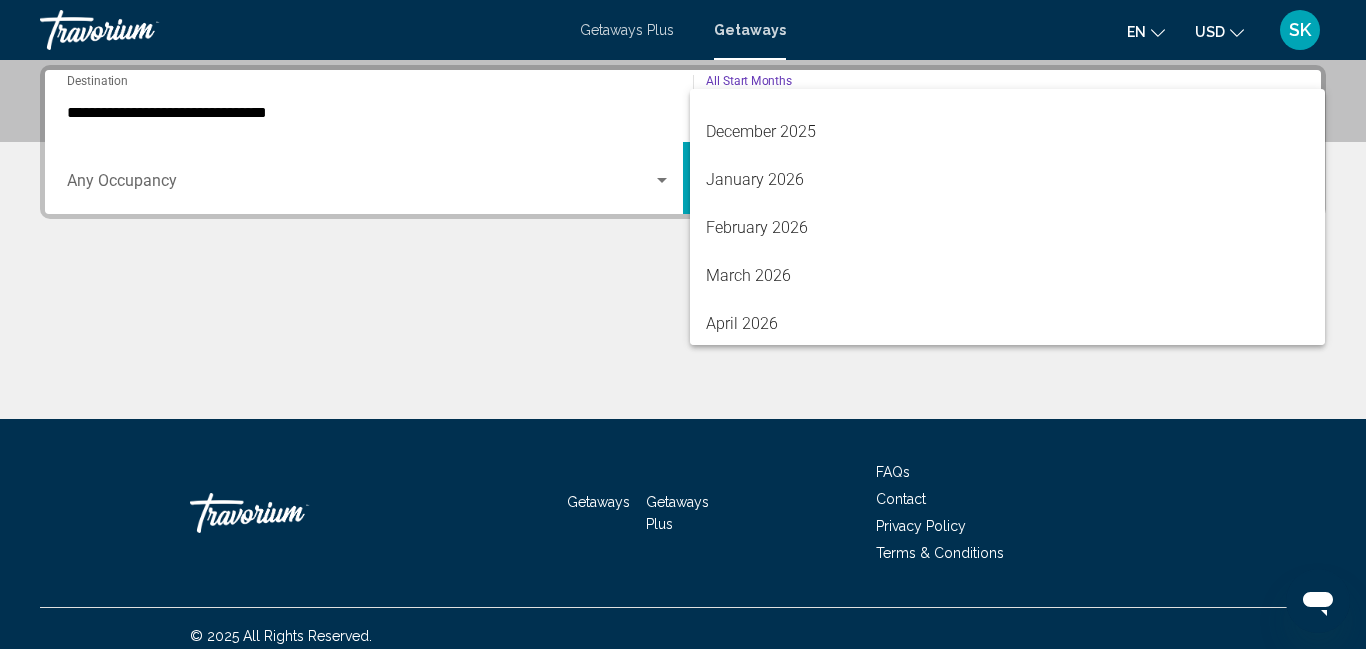 scroll, scrollTop: 229, scrollLeft: 0, axis: vertical 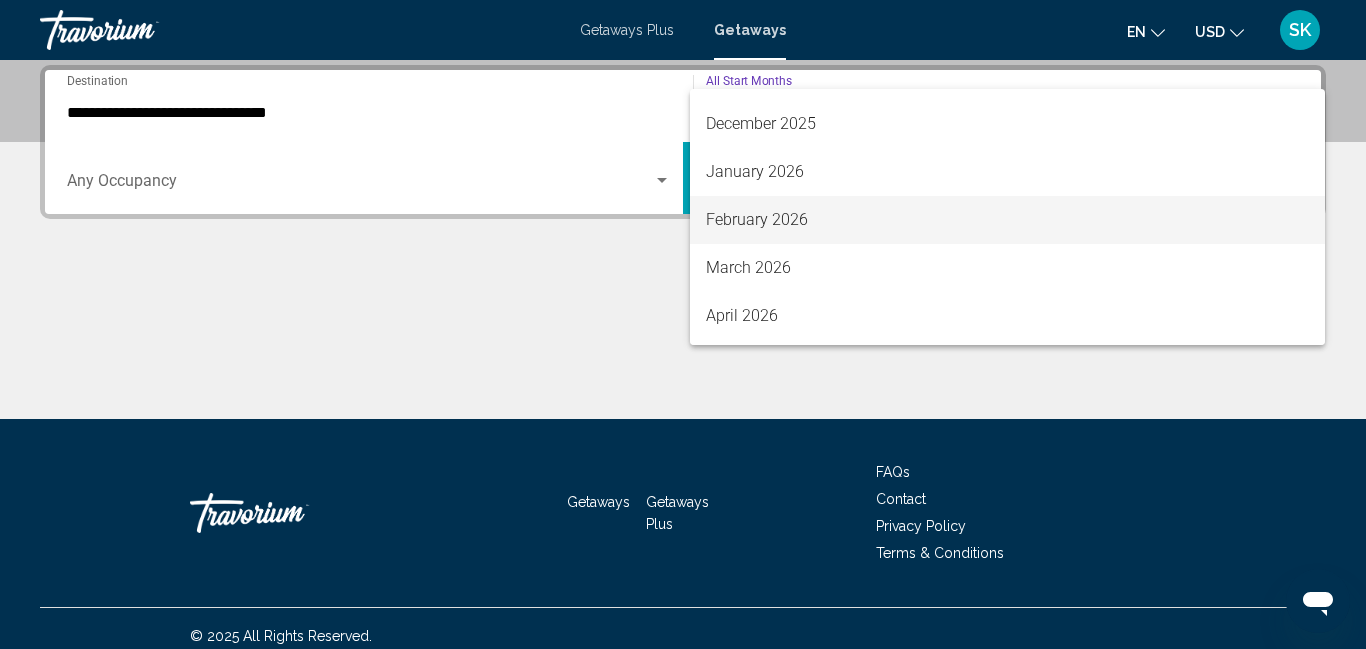 click on "February 2026" at bounding box center (1007, 220) 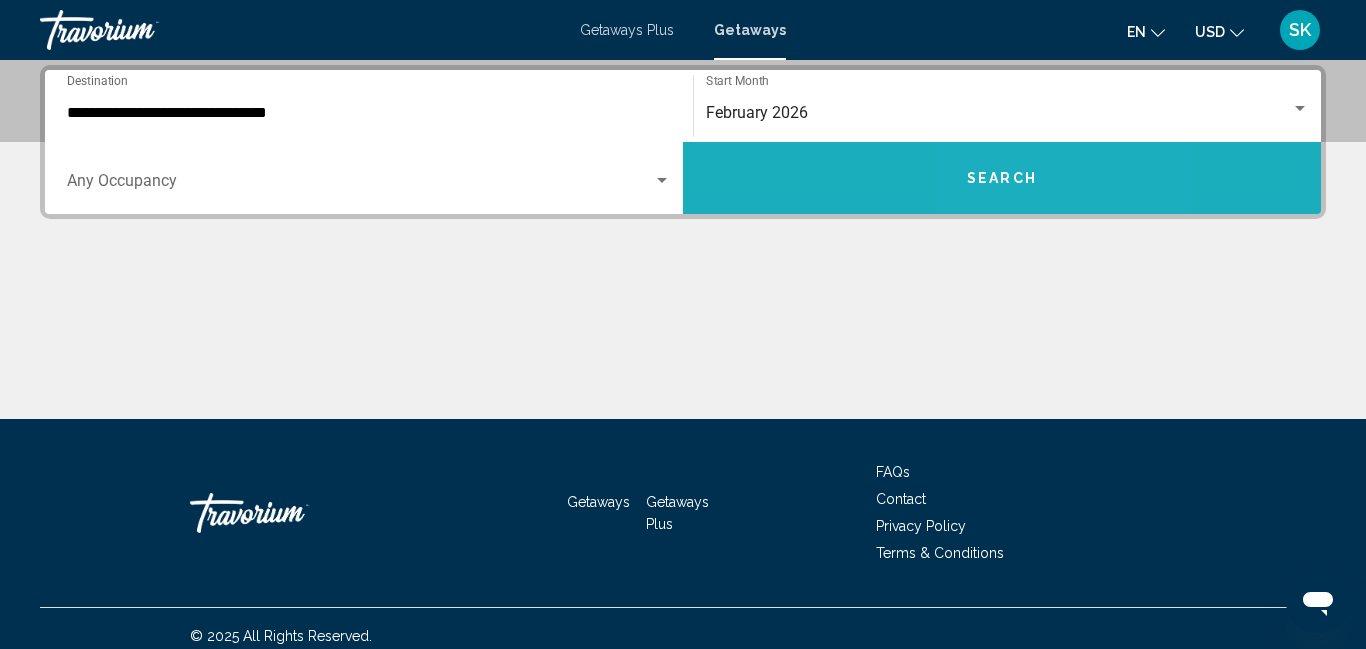 click on "Search" at bounding box center (1002, 178) 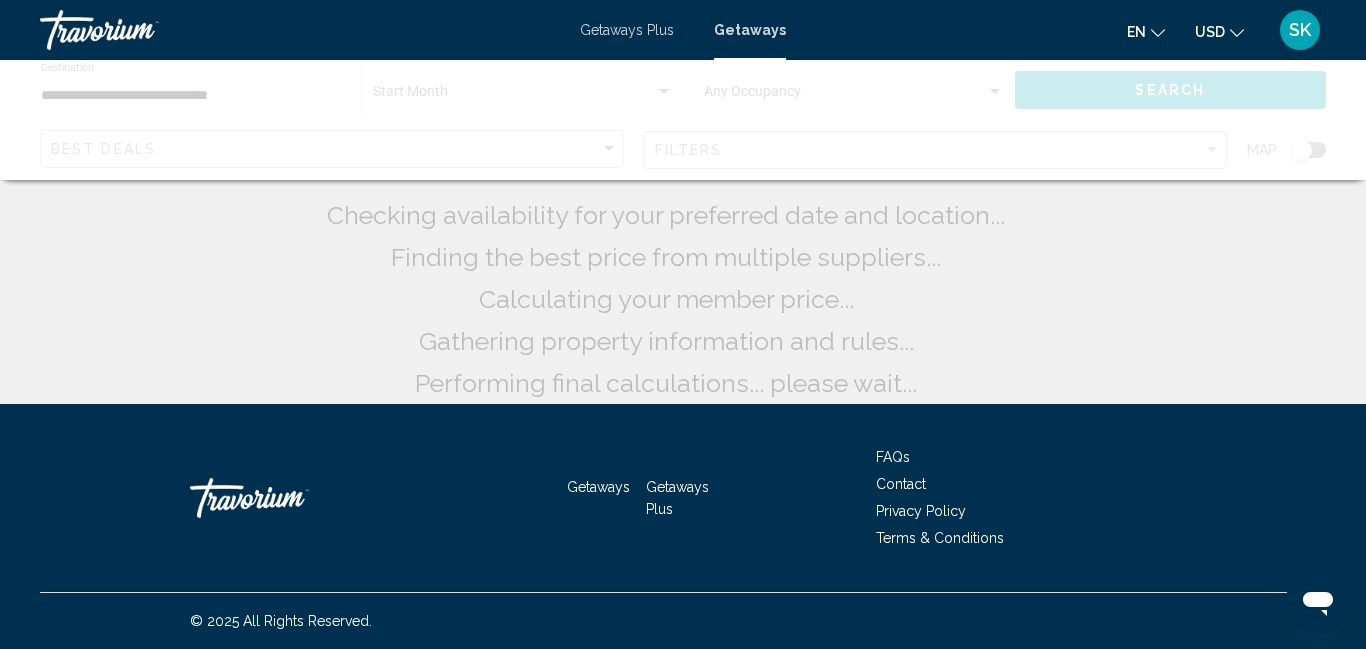 scroll, scrollTop: 0, scrollLeft: 0, axis: both 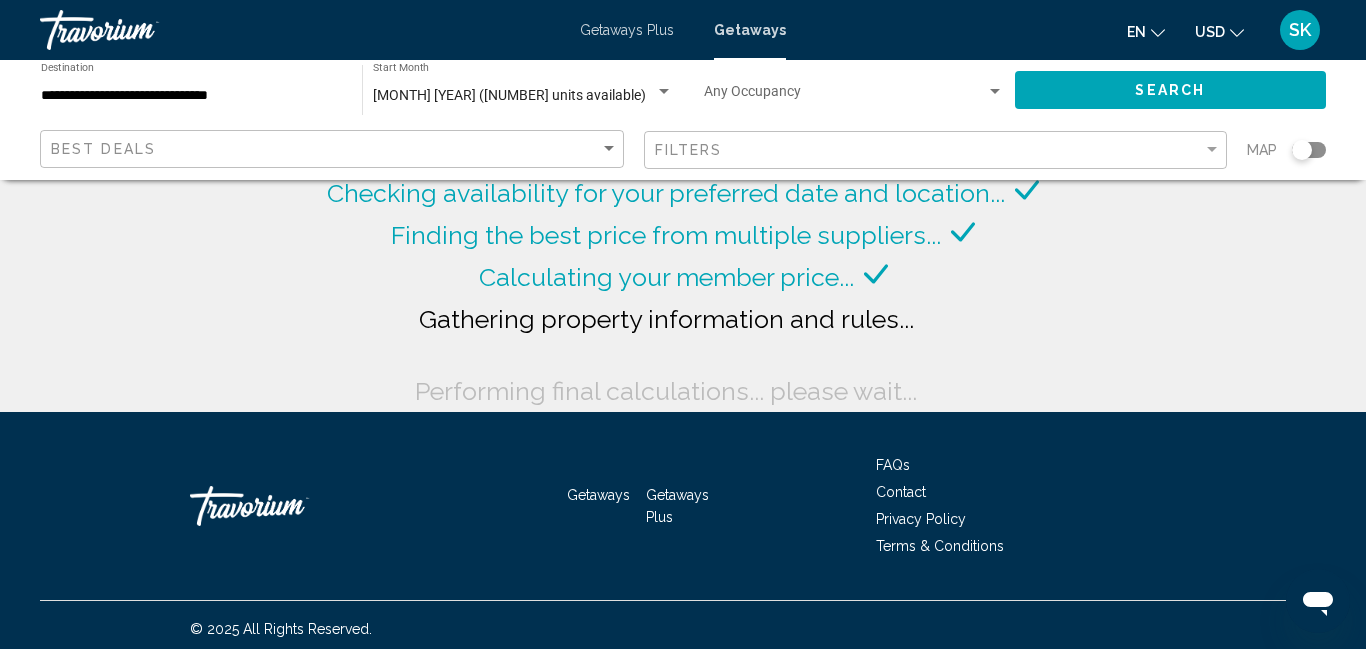 click on "Best Deals Filters Map" 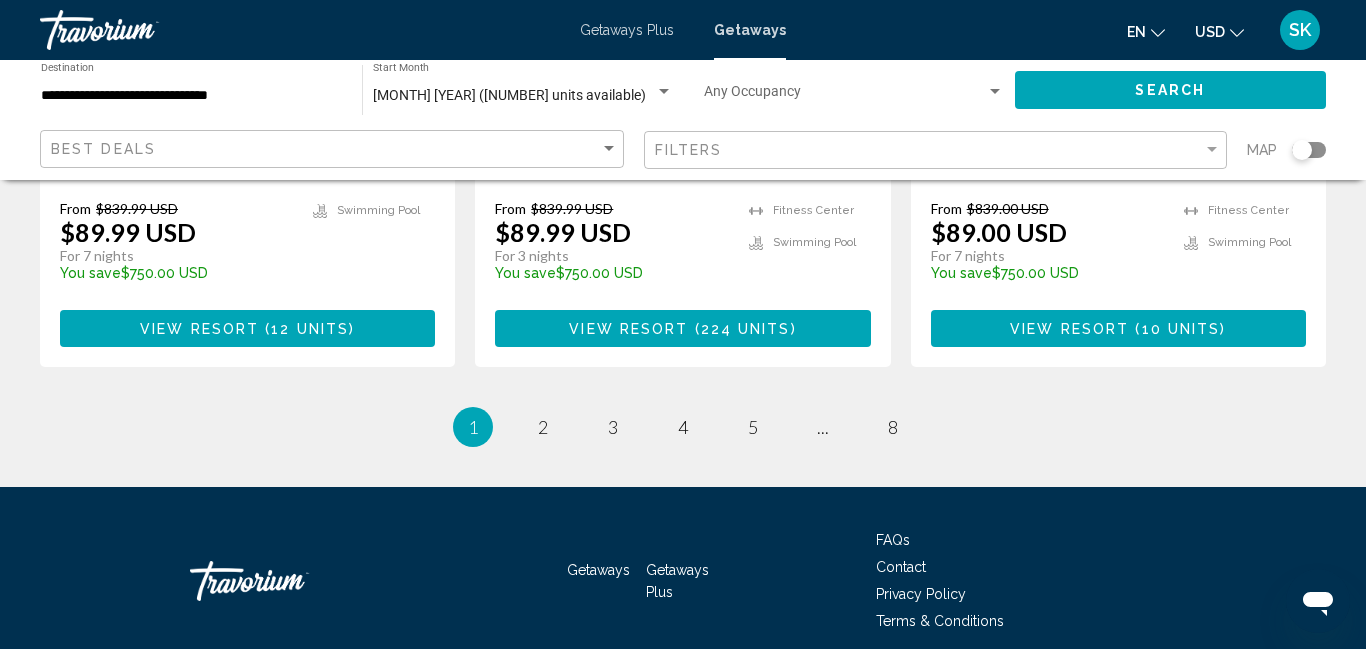 scroll, scrollTop: 2739, scrollLeft: 0, axis: vertical 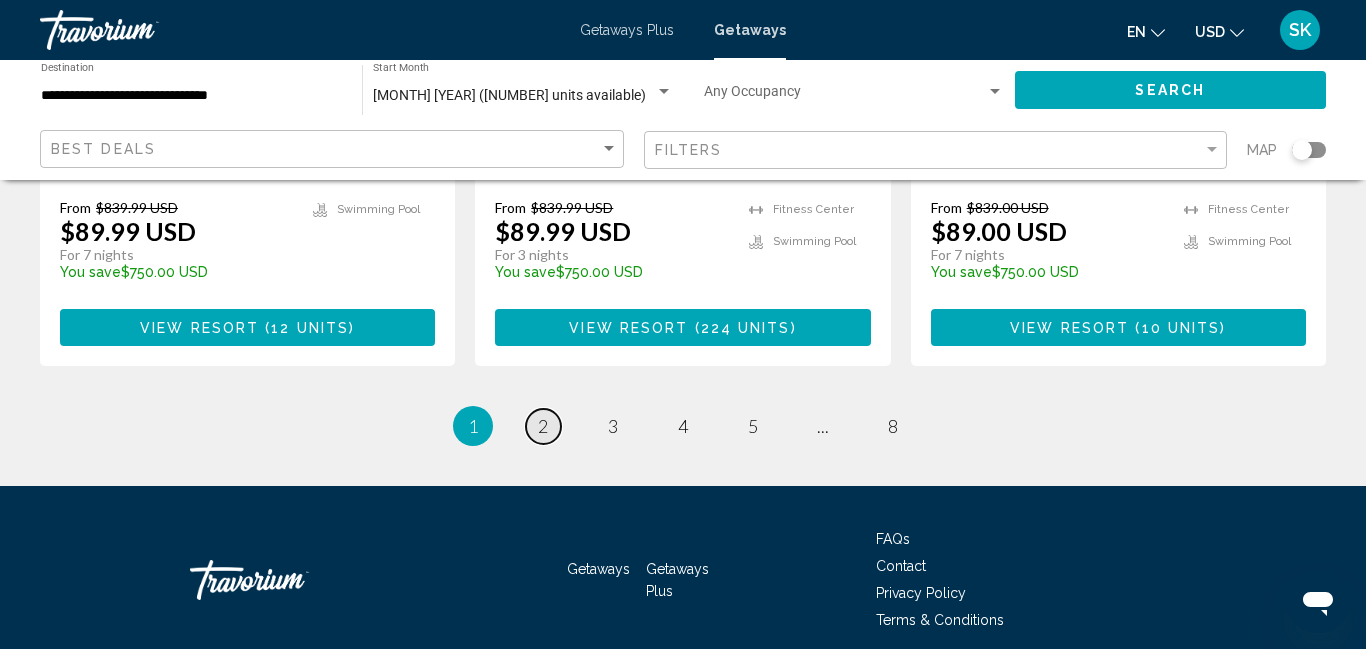 click on "2" at bounding box center (543, 426) 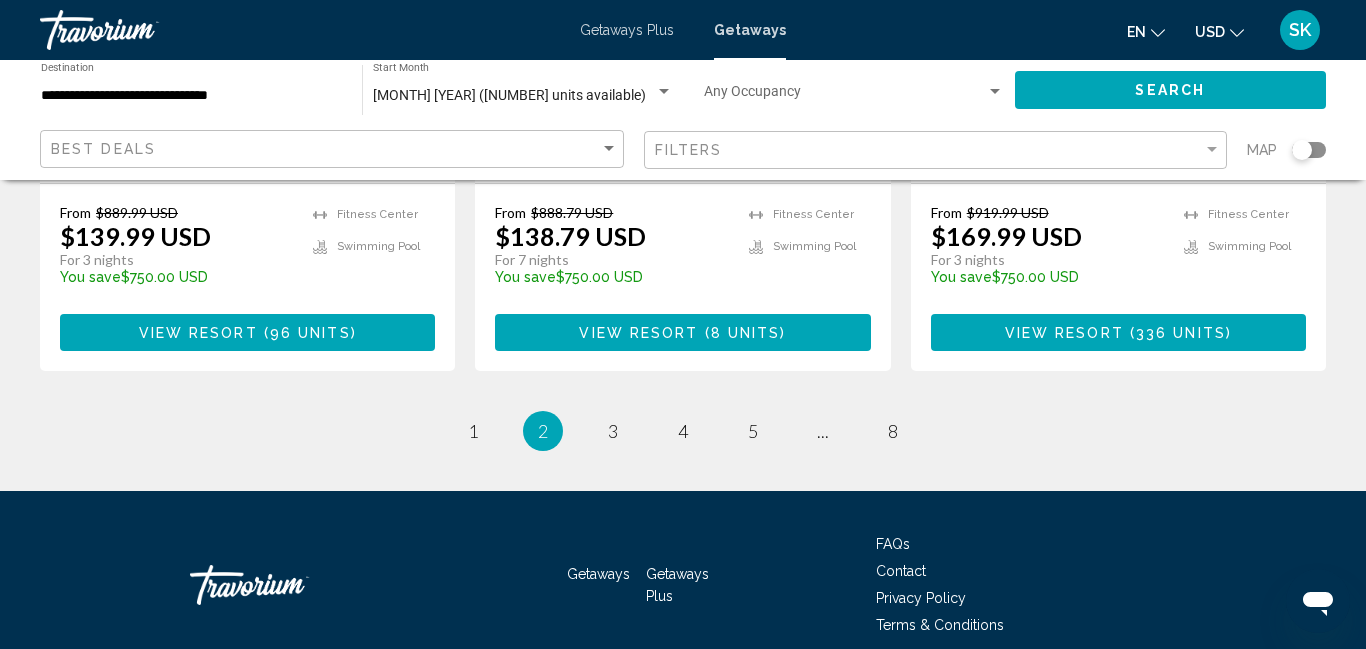 scroll, scrollTop: 2791, scrollLeft: 0, axis: vertical 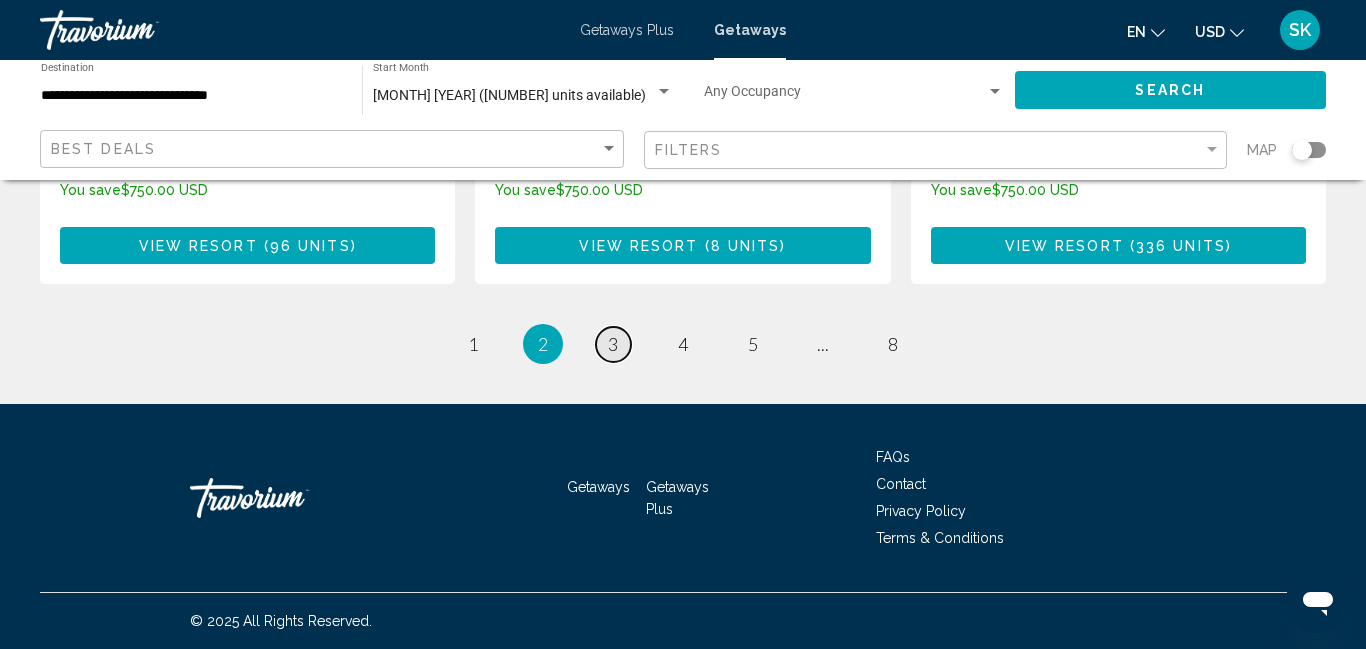 click on "page  3" at bounding box center (613, 344) 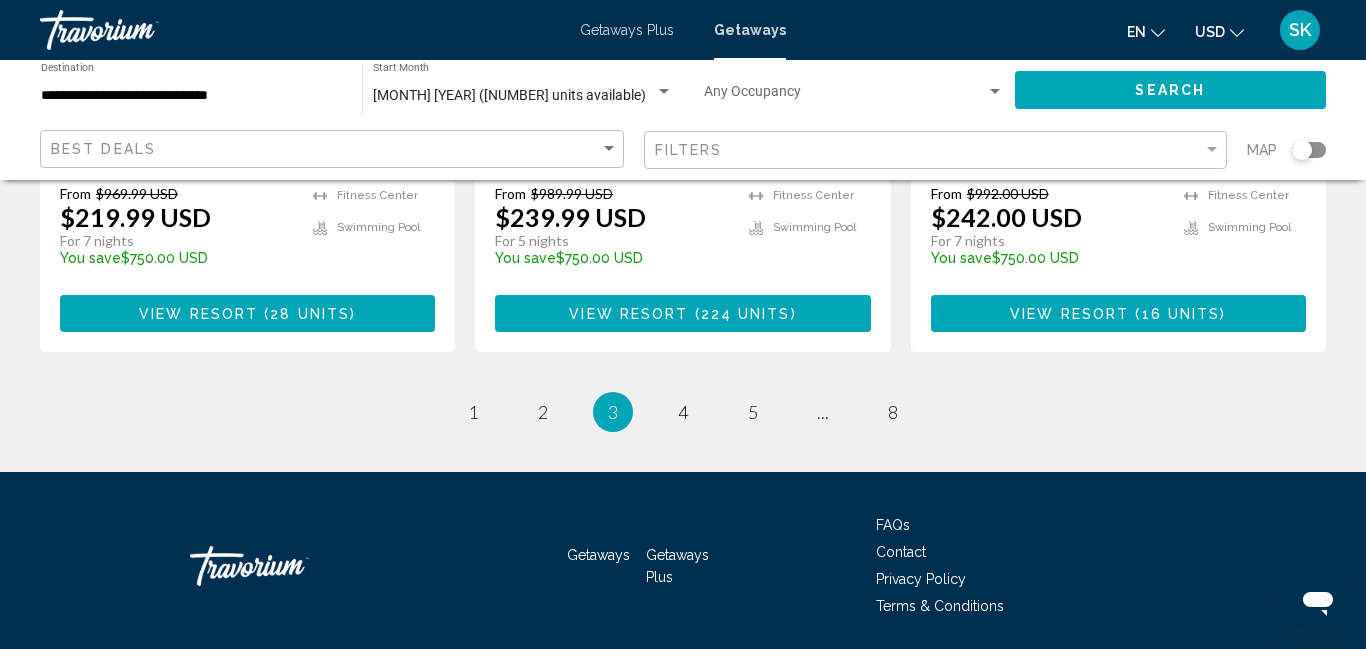scroll, scrollTop: 2761, scrollLeft: 0, axis: vertical 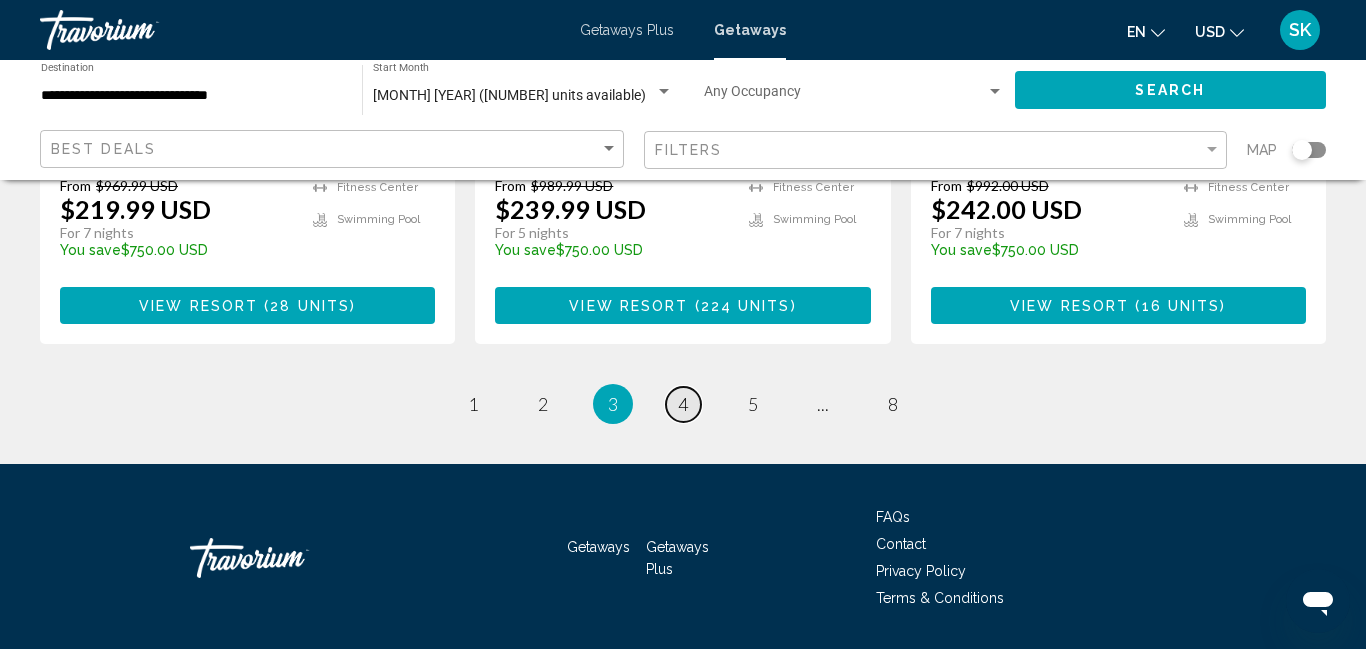 click on "4" at bounding box center (683, 404) 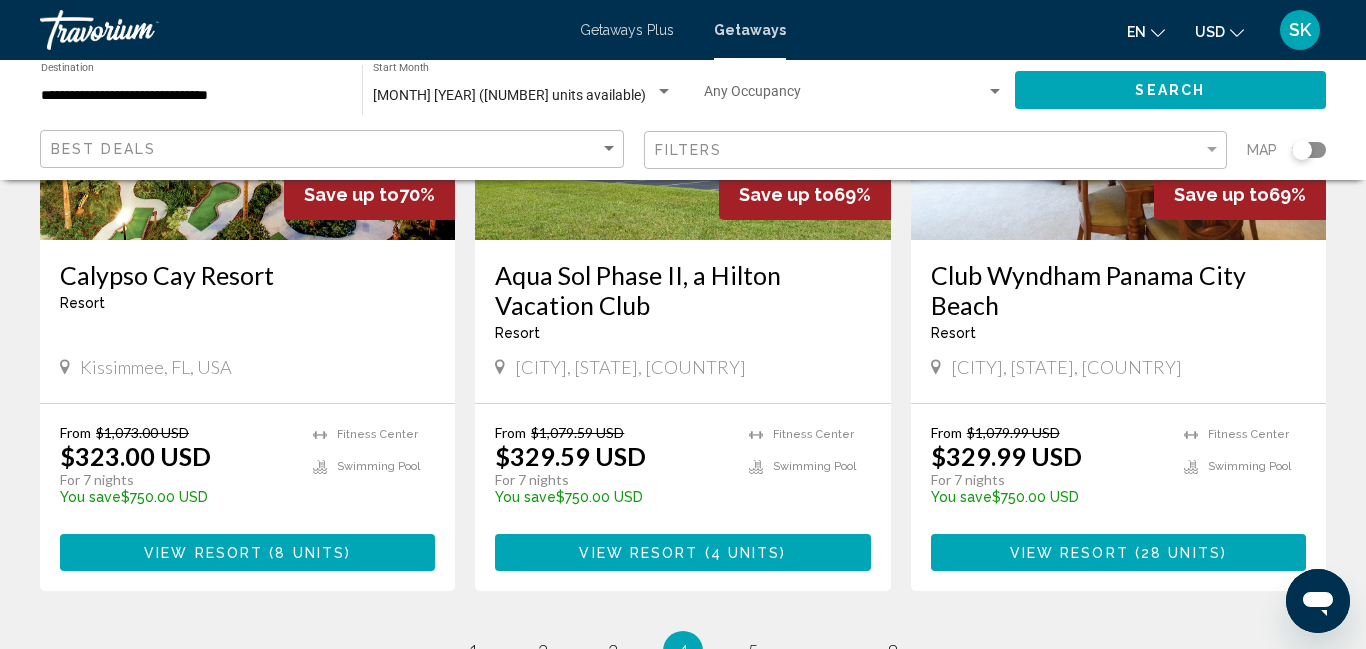 scroll, scrollTop: 2462, scrollLeft: 0, axis: vertical 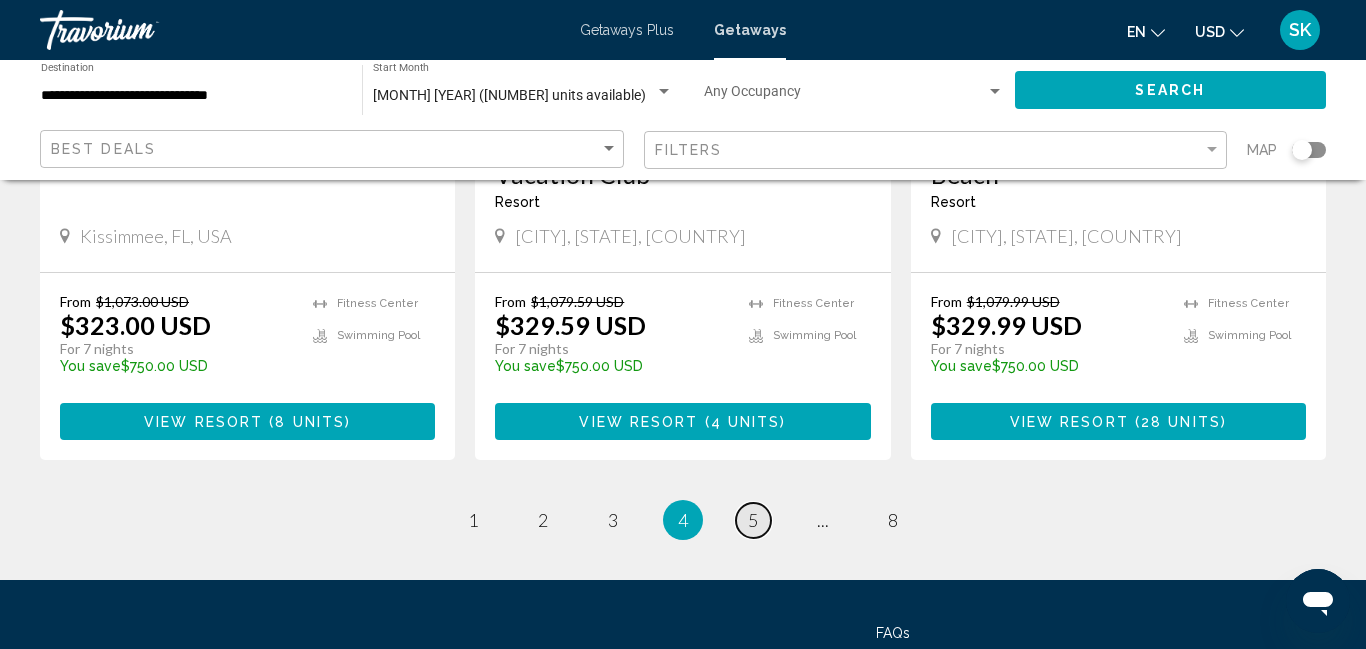 click on "page  5" at bounding box center [753, 520] 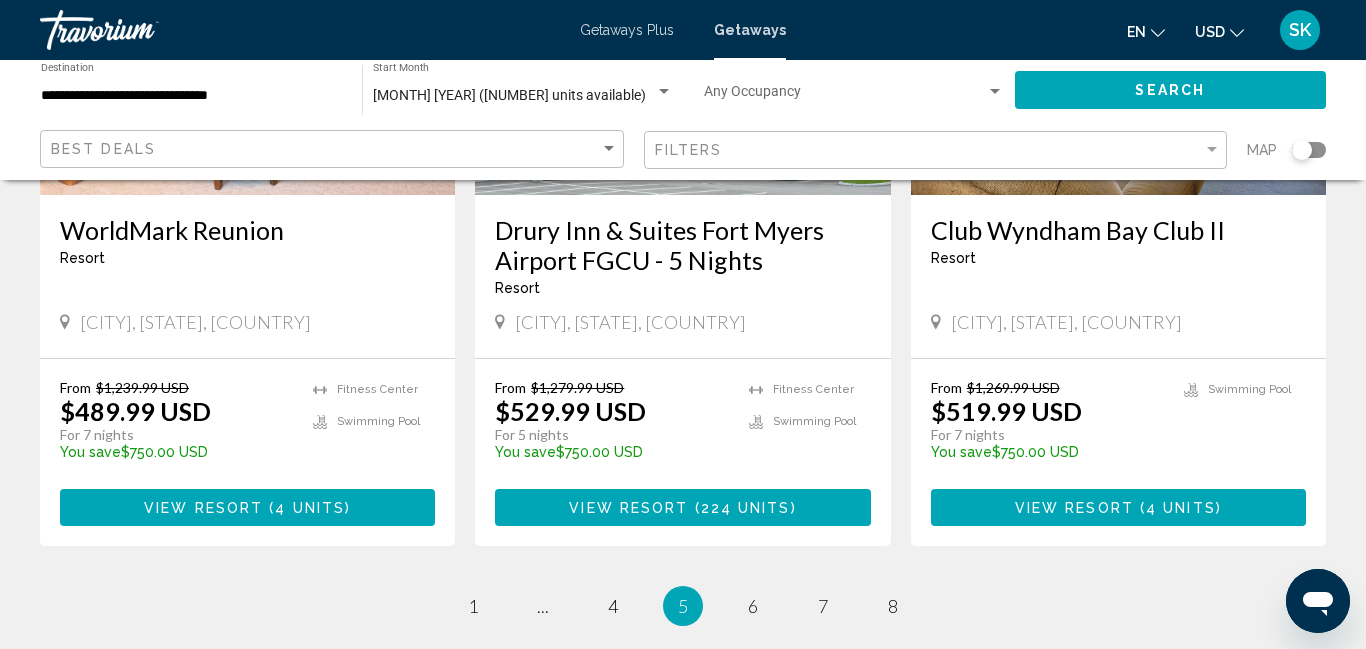 scroll, scrollTop: 2558, scrollLeft: 0, axis: vertical 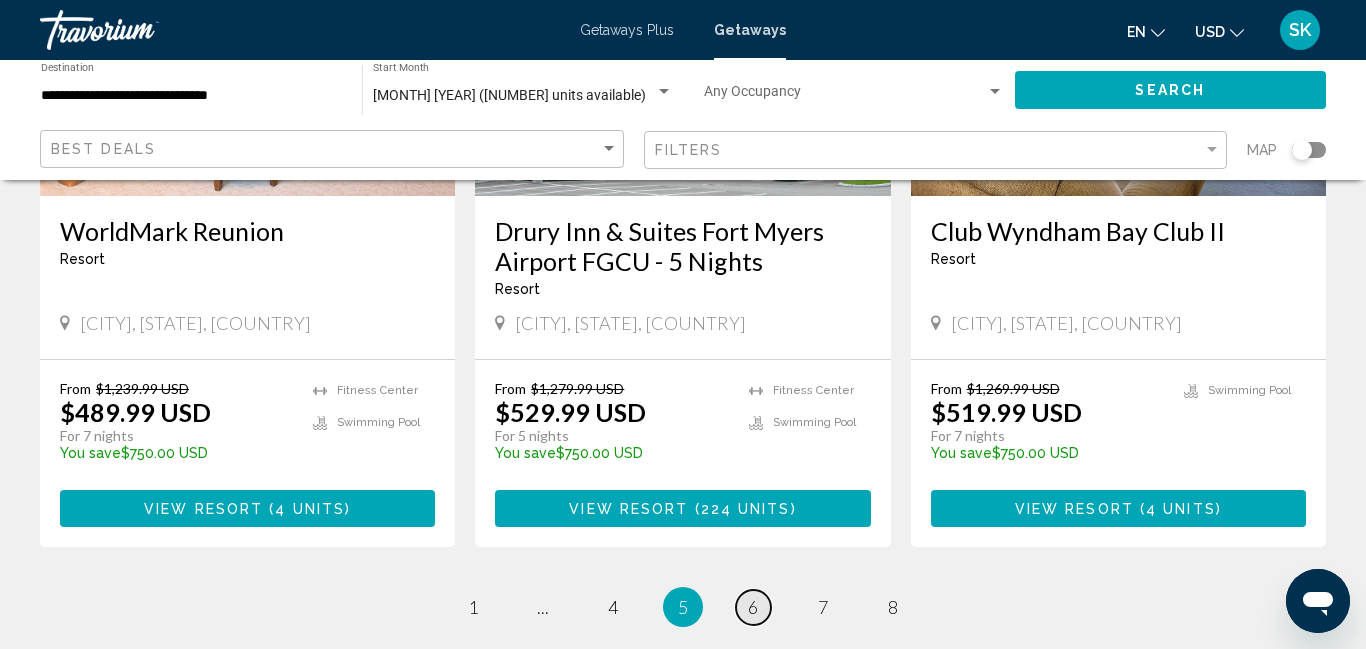 click on "6" at bounding box center [753, 607] 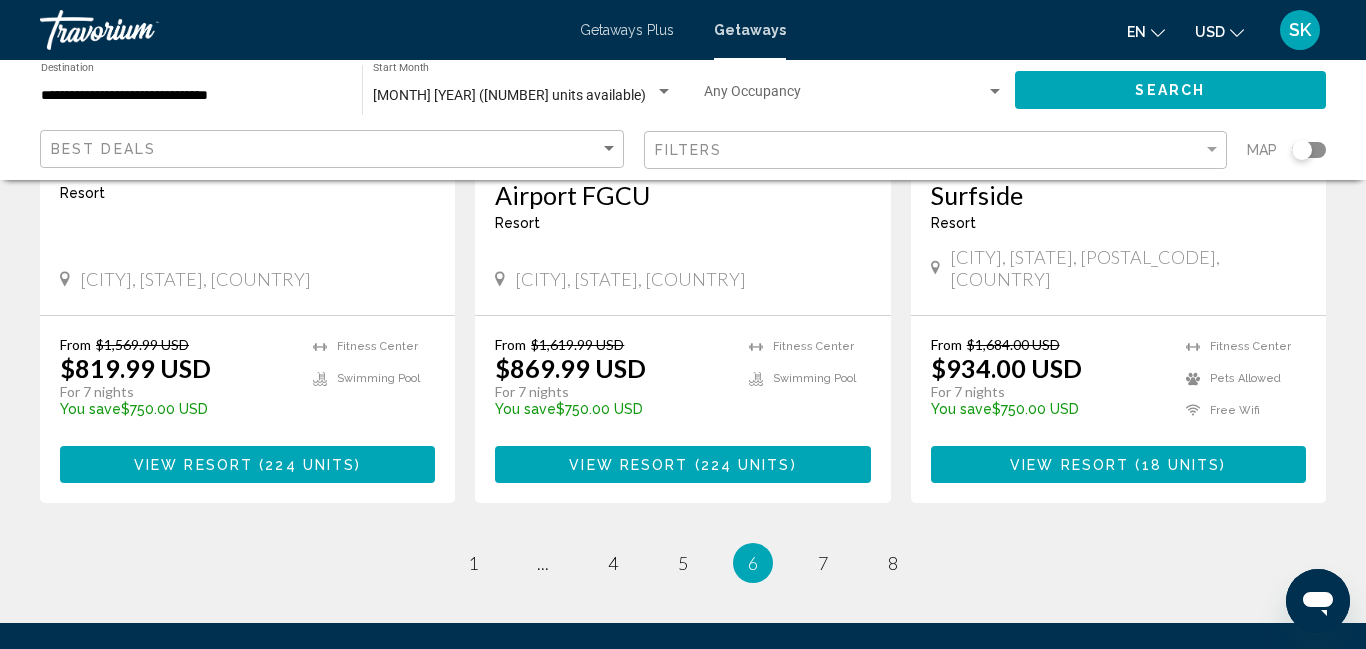 scroll, scrollTop: 2568, scrollLeft: 0, axis: vertical 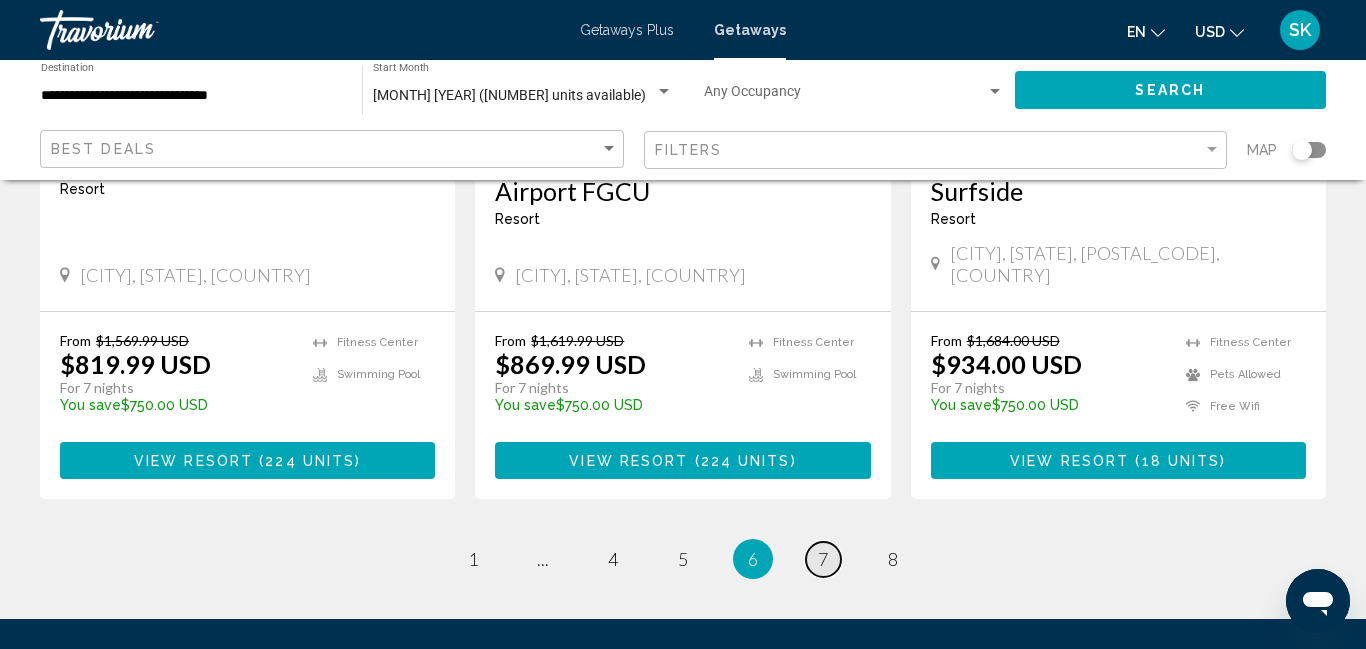 click on "7" at bounding box center (823, 559) 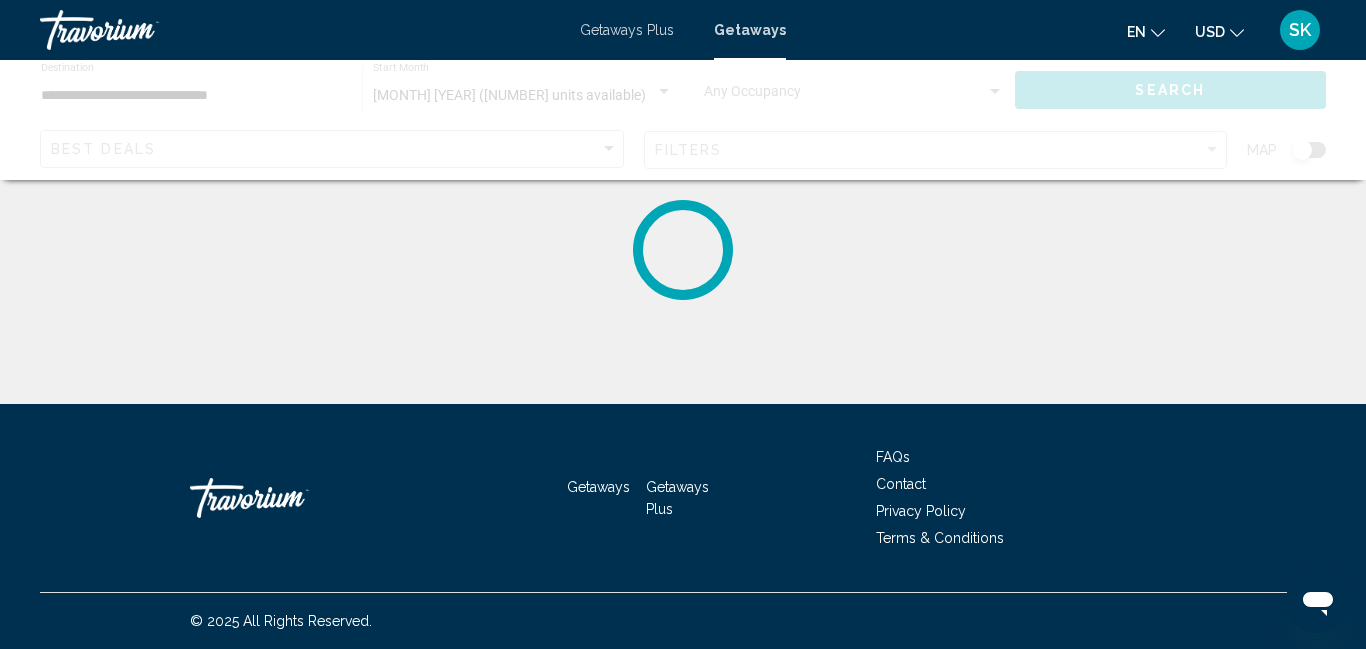 scroll, scrollTop: 0, scrollLeft: 0, axis: both 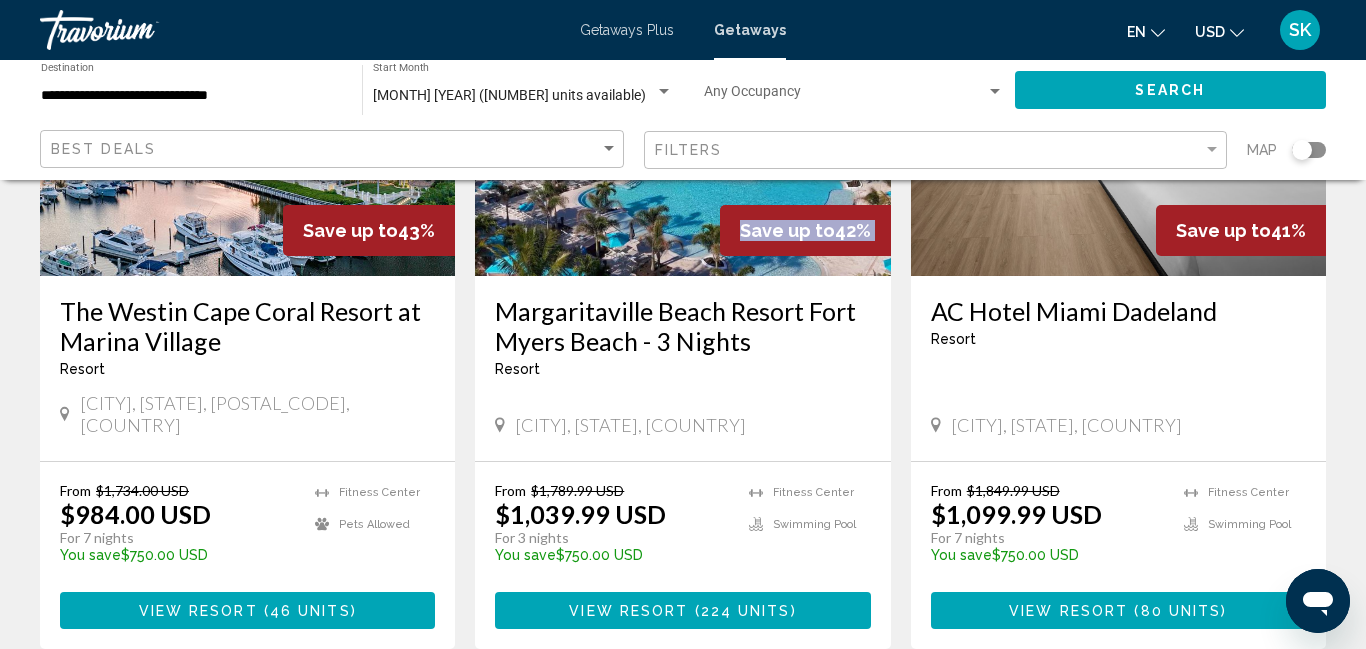 click on "The Westin Cape Coral Resort at Marina Village" at bounding box center [247, 326] 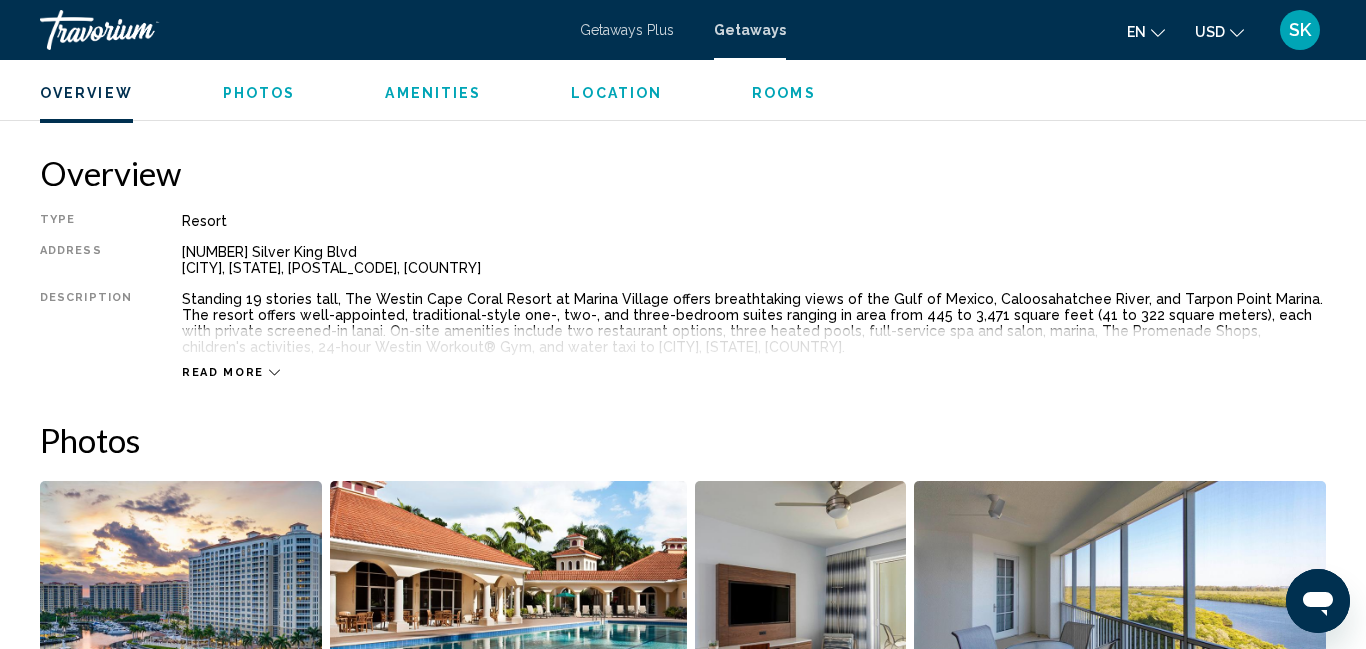 scroll, scrollTop: 959, scrollLeft: 0, axis: vertical 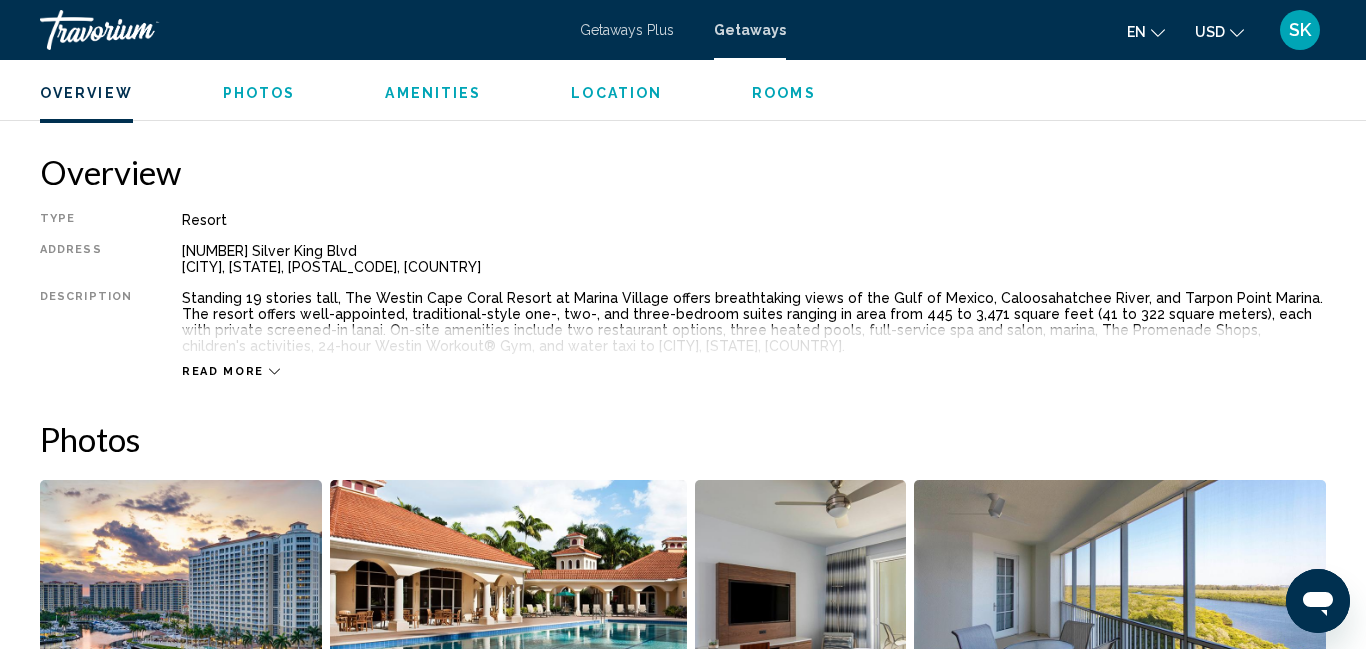 click on "Read more" at bounding box center [223, 371] 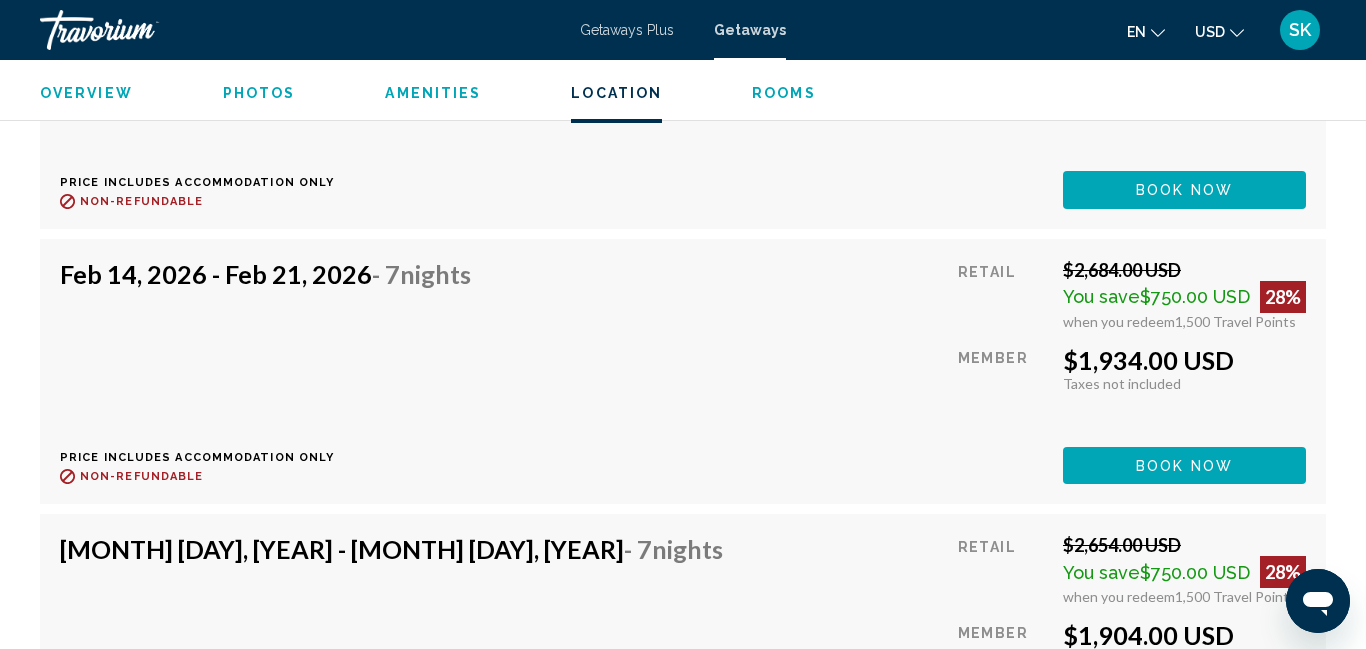 scroll, scrollTop: 7203, scrollLeft: 0, axis: vertical 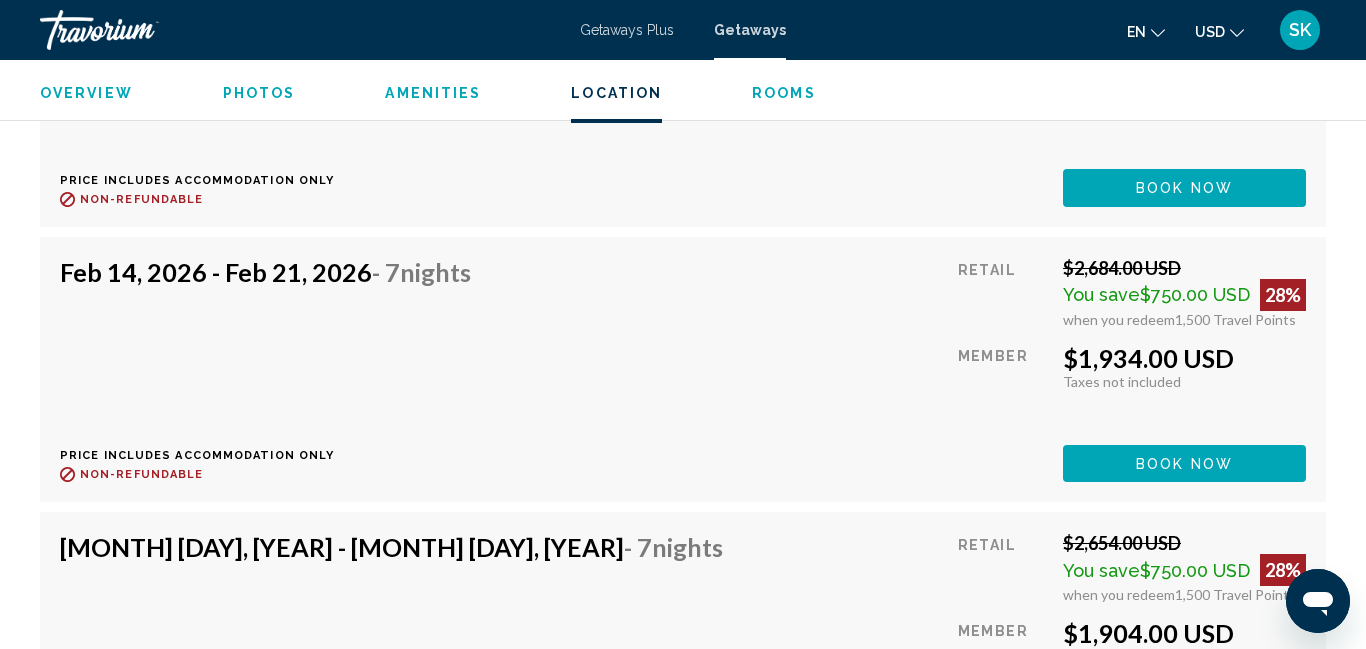 click on "$1,904.00 USD" at bounding box center [1184, -2271] 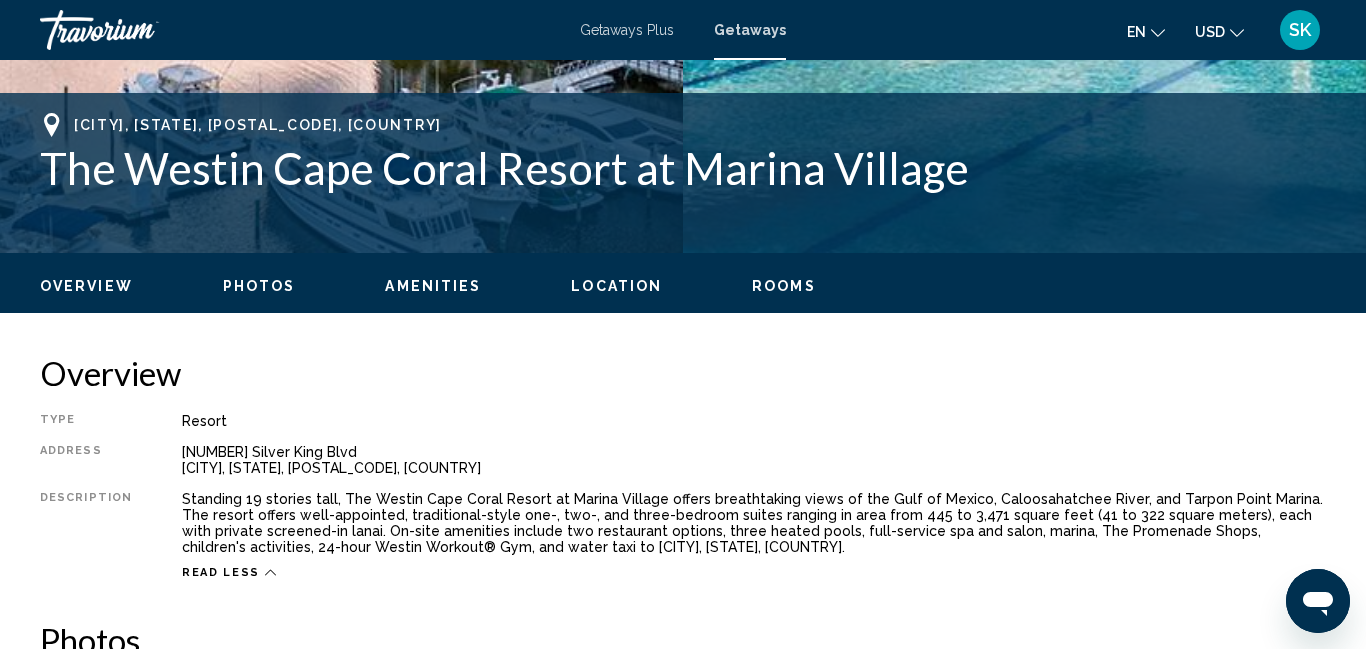 scroll, scrollTop: 761, scrollLeft: 0, axis: vertical 